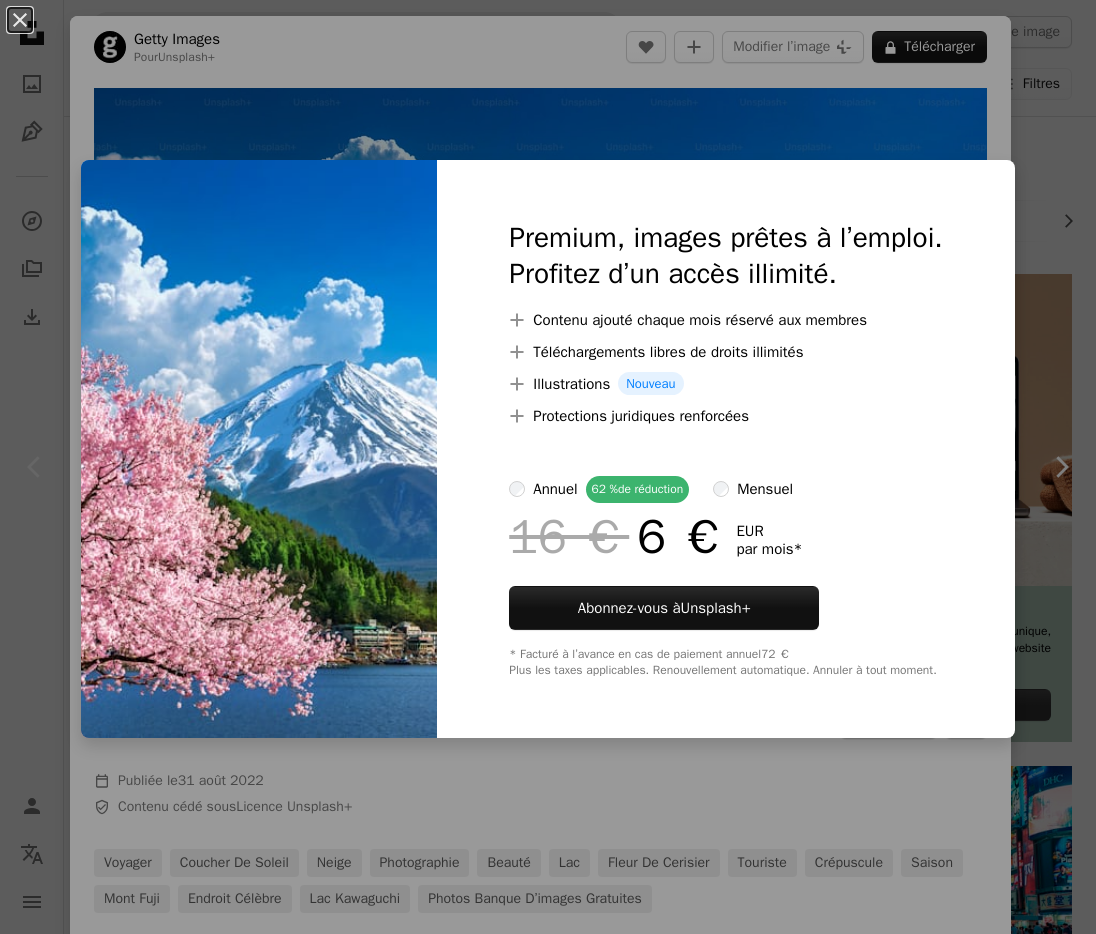 scroll, scrollTop: 0, scrollLeft: 0, axis: both 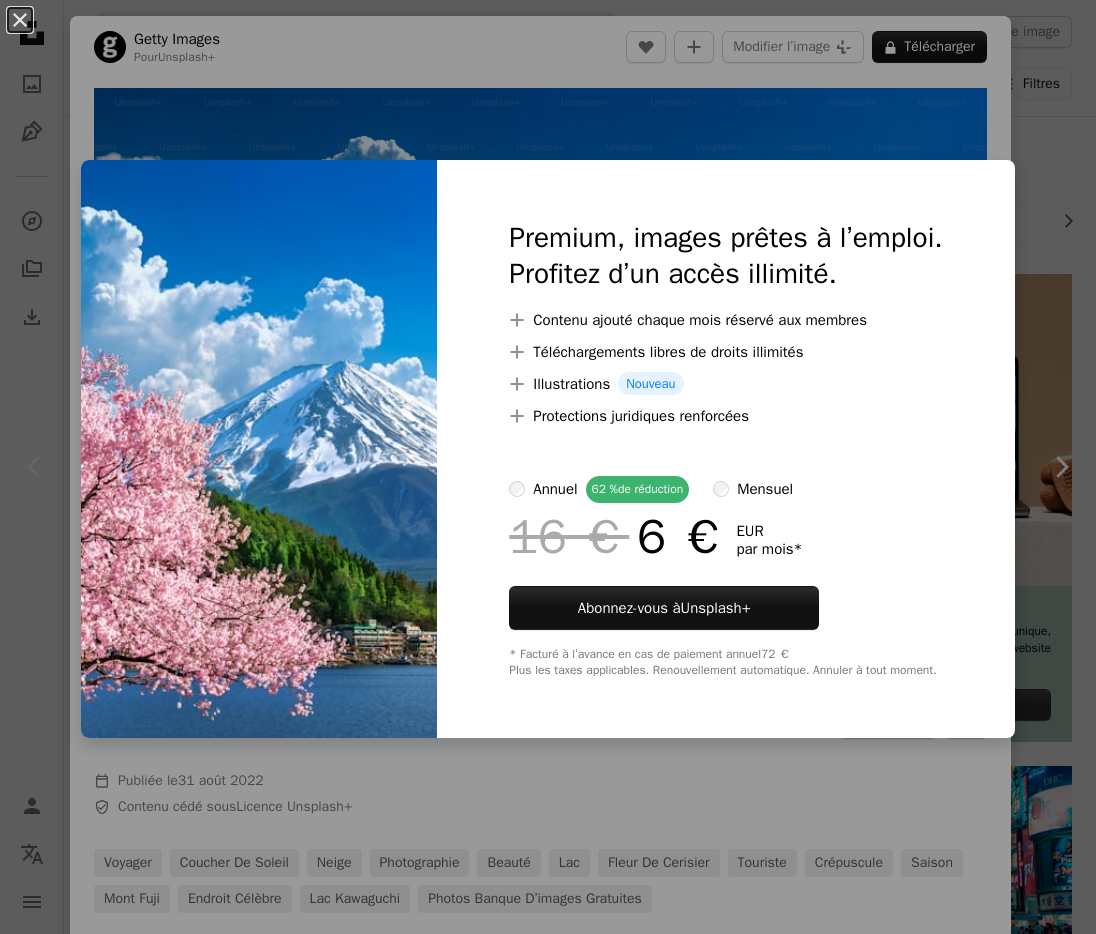 click on "An X shape Premium, images prêtes à l’emploi. Profitez d’un accès illimité. A plus sign Contenu ajouté chaque mois réservé aux membres A plus sign Téléchargements libres de droits illimités A plus sign Illustrations  Nouveau A plus sign Protections juridiques renforcées annuel 62 %  de réduction mensuel 16 €   6 € EUR par mois * Abonnez-vous à  Unsplash+ * Facturé à l’avance en cas de paiement annuel  72 € Plus les taxes applicables. Renouvellement automatique. Annuler à tout moment." at bounding box center (548, 467) 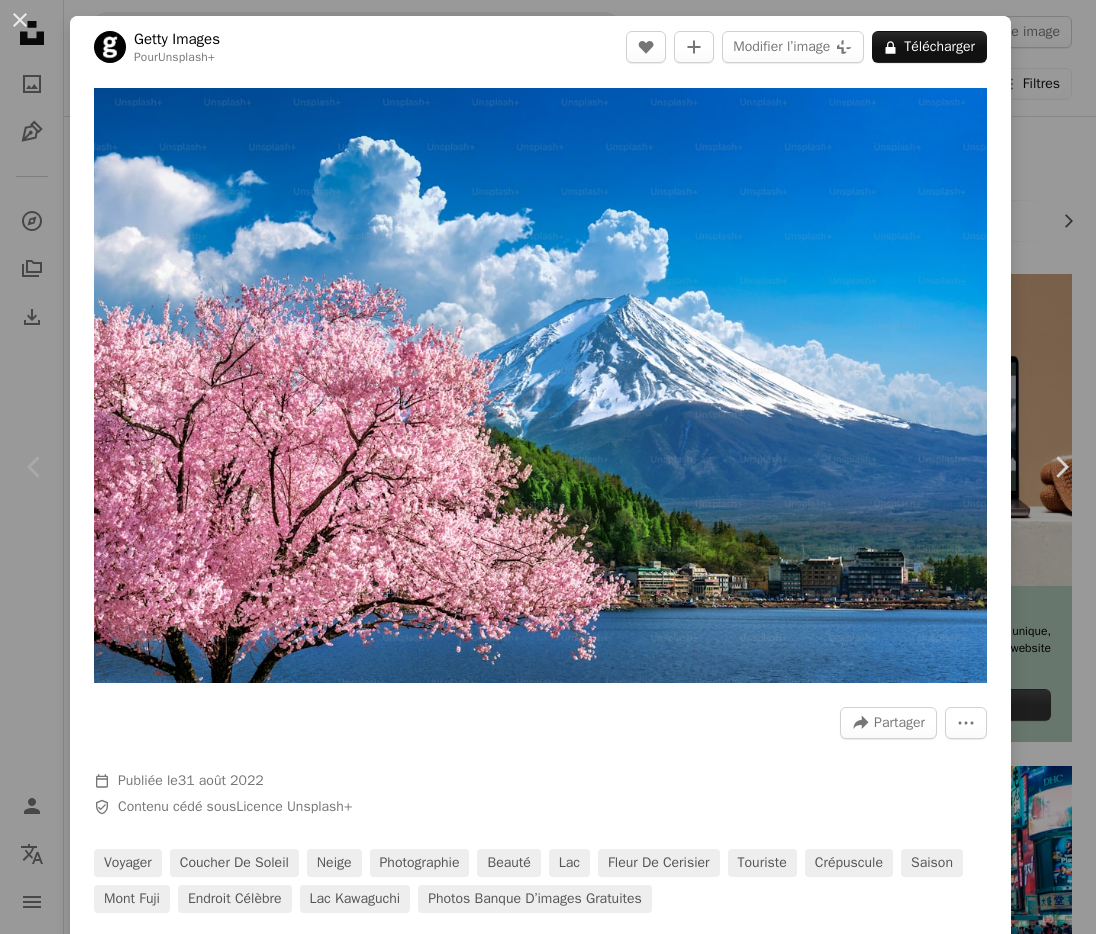 click on "A forward-right arrow Partager More Actions" at bounding box center [540, 723] 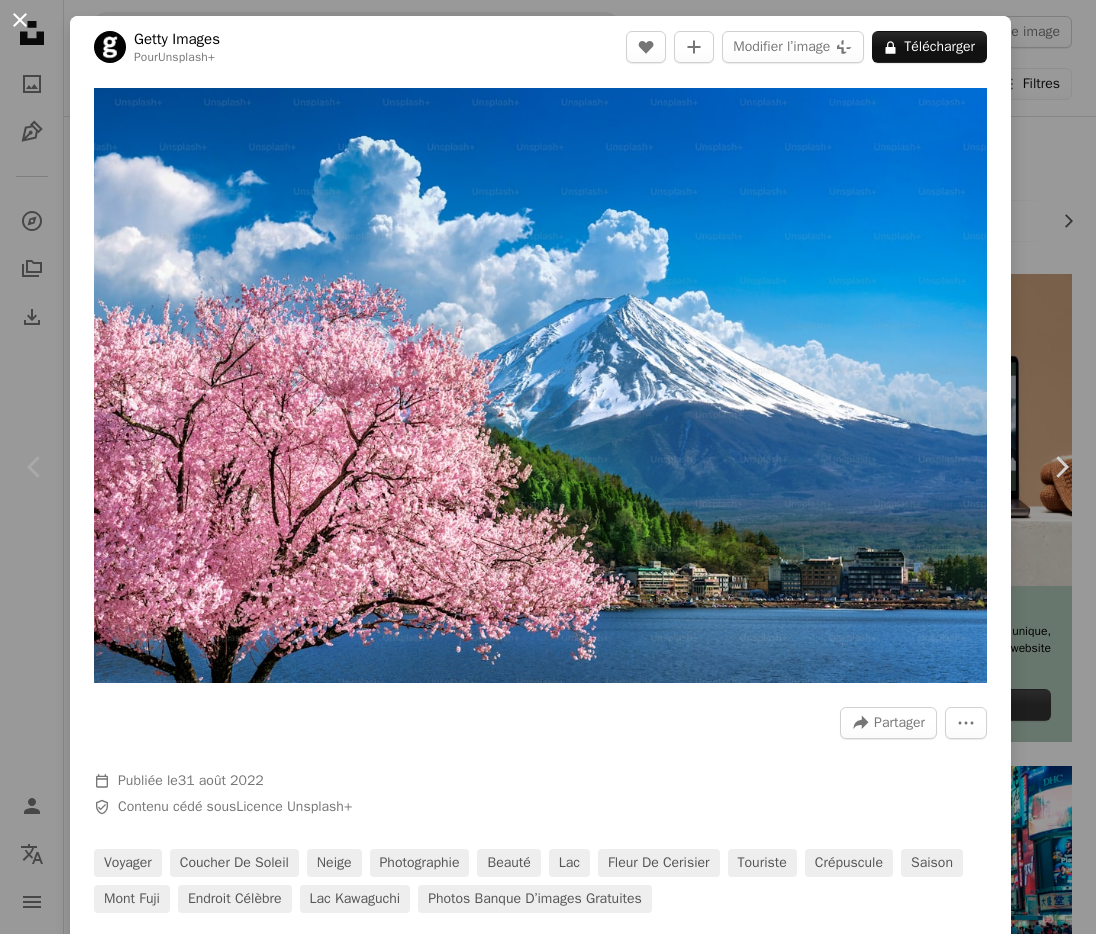click on "An X shape" at bounding box center [20, 20] 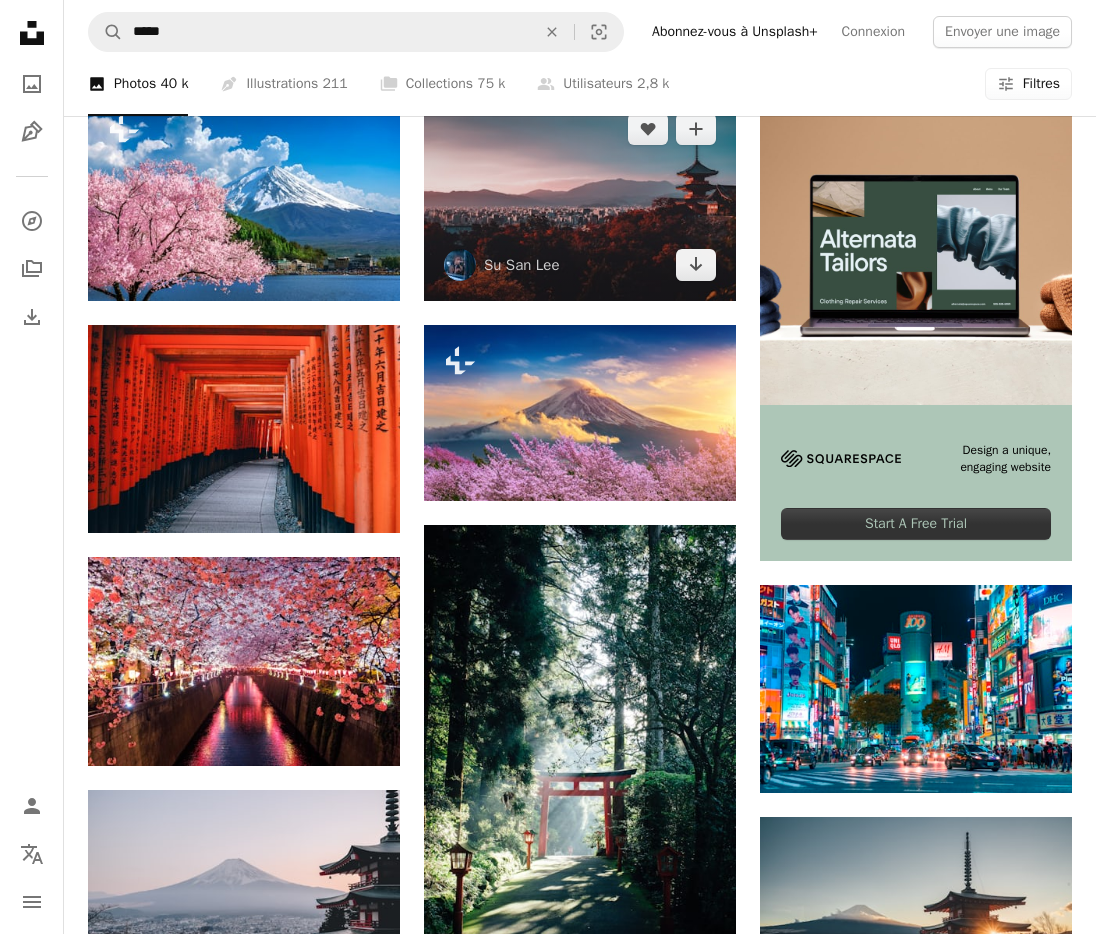 scroll, scrollTop: 216, scrollLeft: 0, axis: vertical 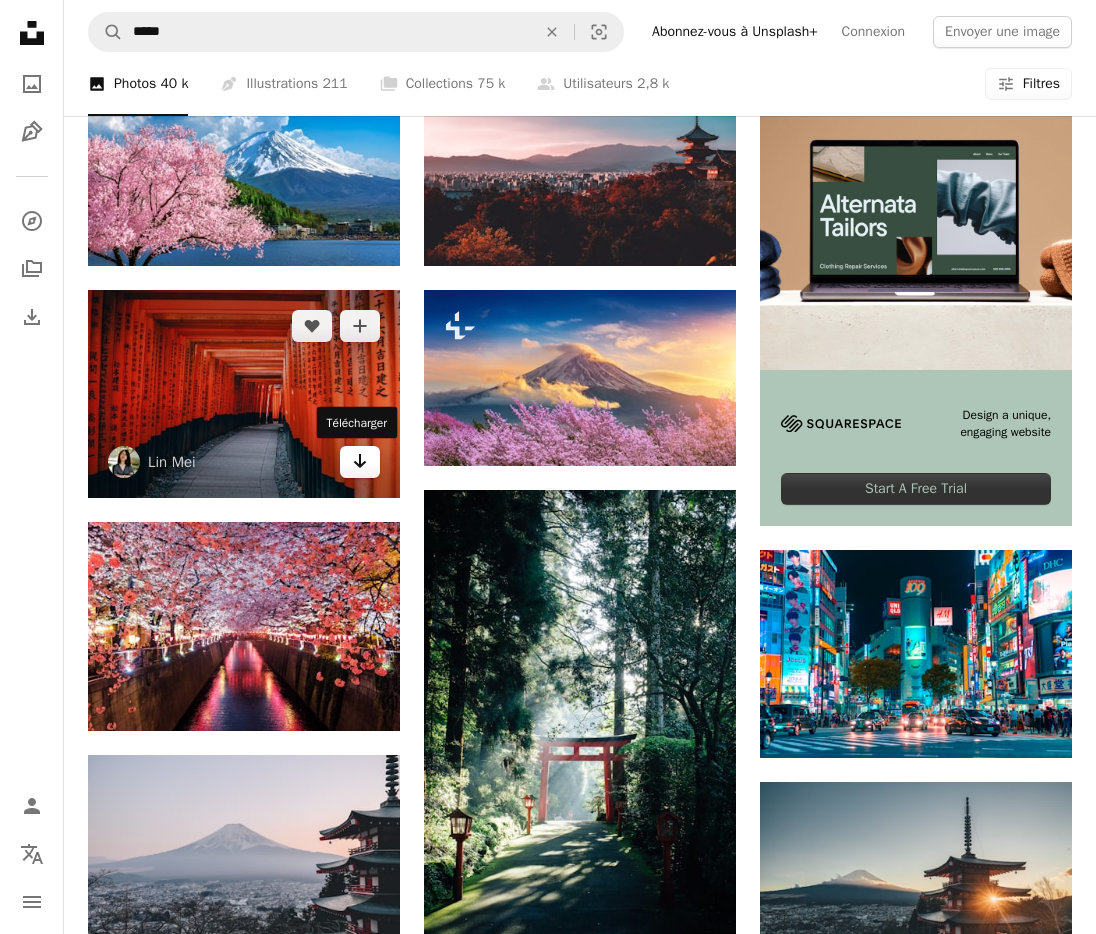 click on "Arrow pointing down" at bounding box center [360, 462] 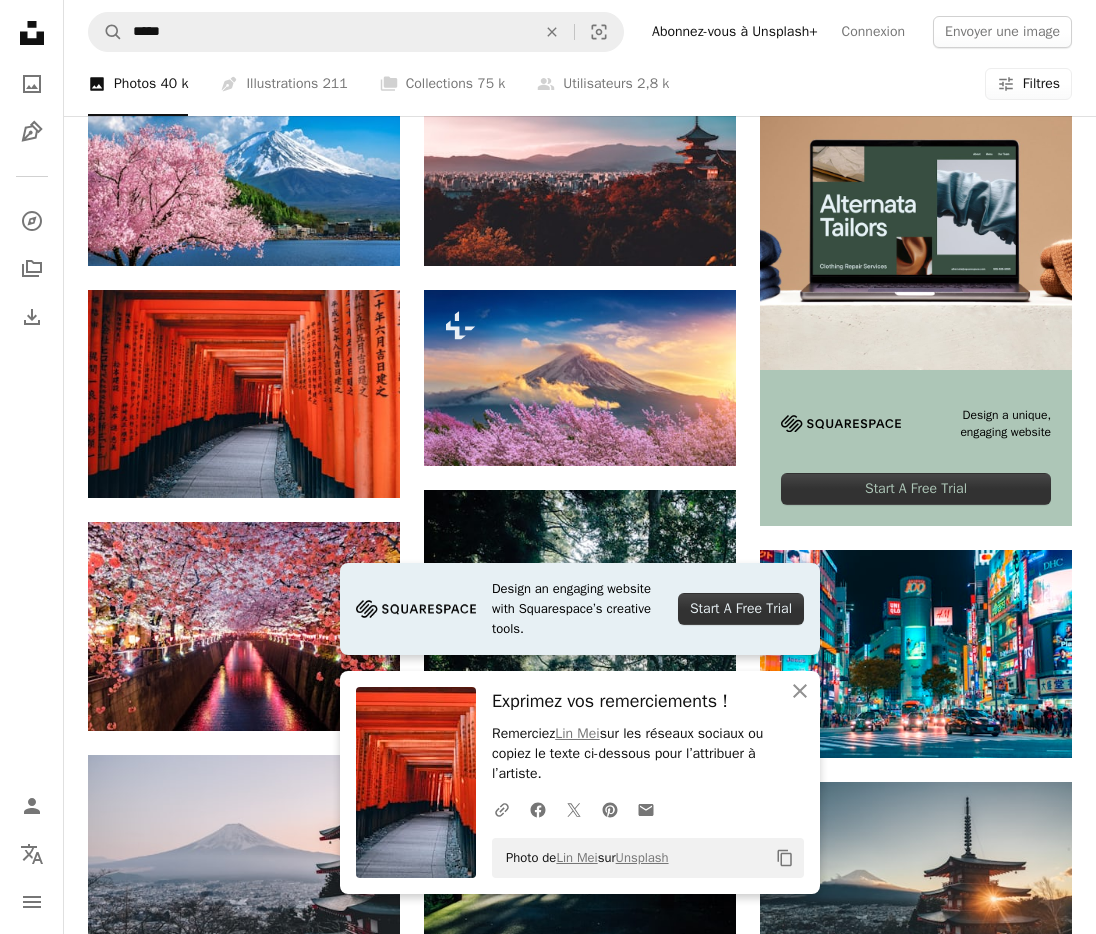 click on "Plus sign for Unsplash+ A heart A plus sign Getty Images Pour  Unsplash+ A lock   Télécharger A heart A plus sign [FIRST] [LAST] Arrow pointing down A heart A plus sign [FIRST] [LAST] Arrow pointing down A heart A plus sign [FIRST] [LAST] Arrow pointing down A heart A plus sign [FIRST] [LAST] Arrow pointing down A heart A plus sign [FIRST] [LAST] Arrow pointing down A heart A plus sign [FIRST] [LAST] Arrow pointing down Plus sign for Unsplash+ A heart A plus sign Getty Images Pour  Unsplash+ A lock   Télécharger A heart A plus sign [FIRST] [LAST] Disponible à l’embauche A checkmark inside of a circle Arrow pointing down Plus sign for Unsplash+ A heart A plus sign [FIRST] [LAST] Pour  Unsplash+ A lock   Télécharger A heart A plus sign [FIRST] [LAST] Arrow pointing down A heart A plus sign [FIRST] [LAST] Arrow pointing down Design a unique, engaging website Start A Free Trial A heart A plus sign [FIRST] [LAST] Disponible à l’embauche A checkmark inside of a circle Pour" at bounding box center (580, 1377) 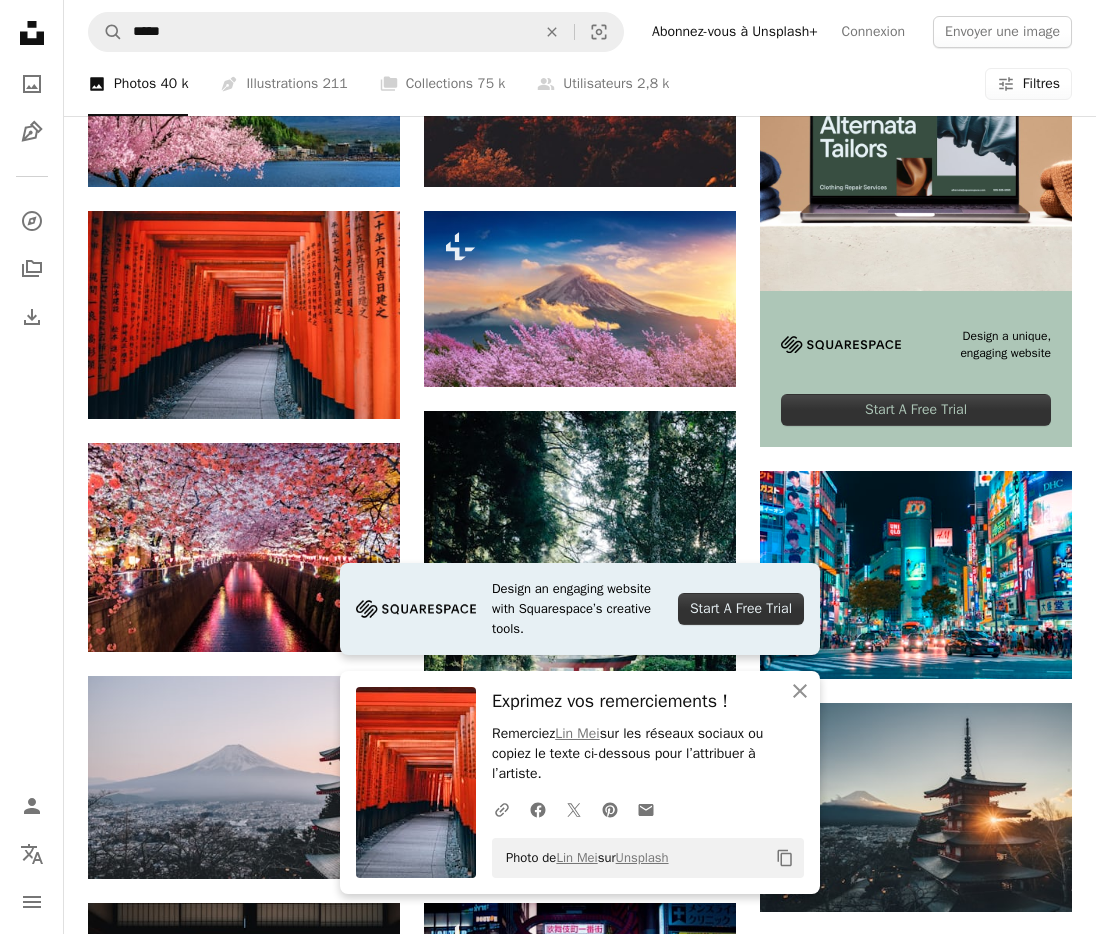 scroll, scrollTop: 298, scrollLeft: 0, axis: vertical 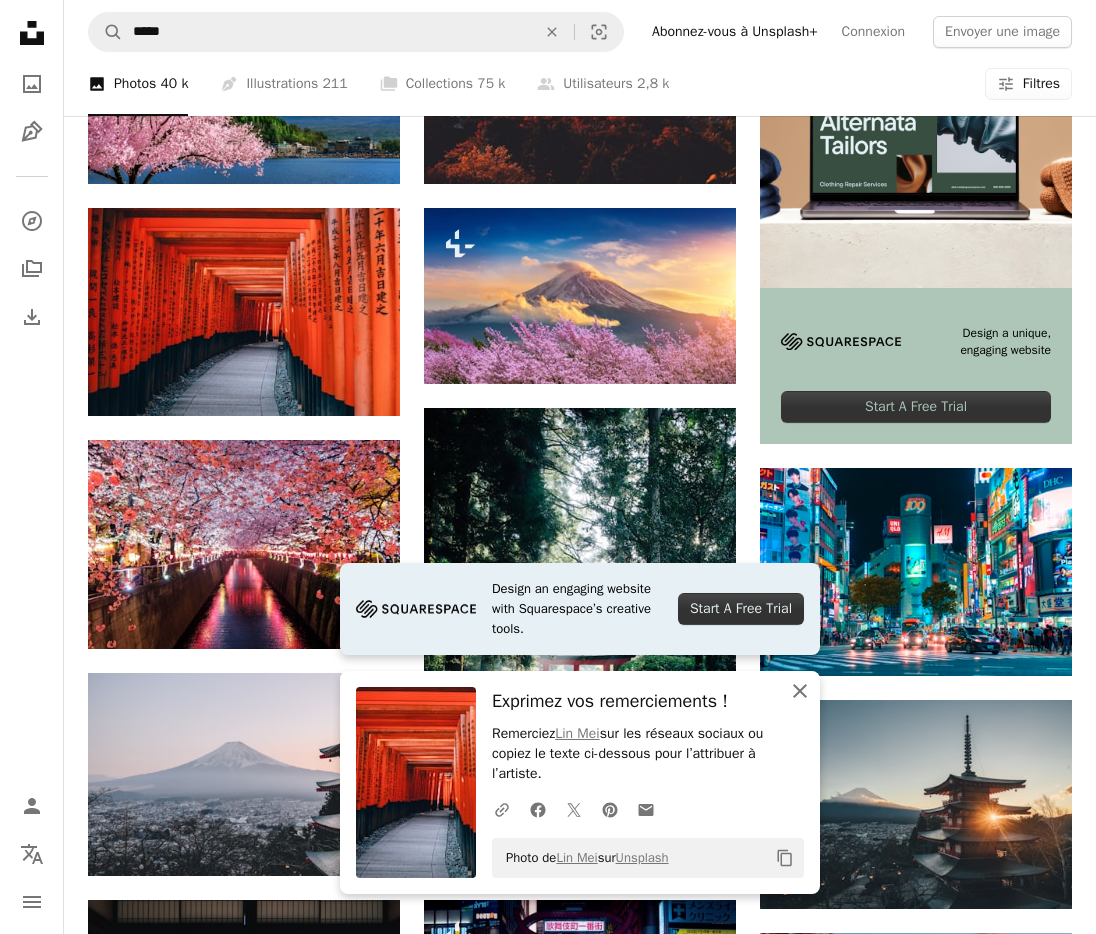 click on "An X shape" 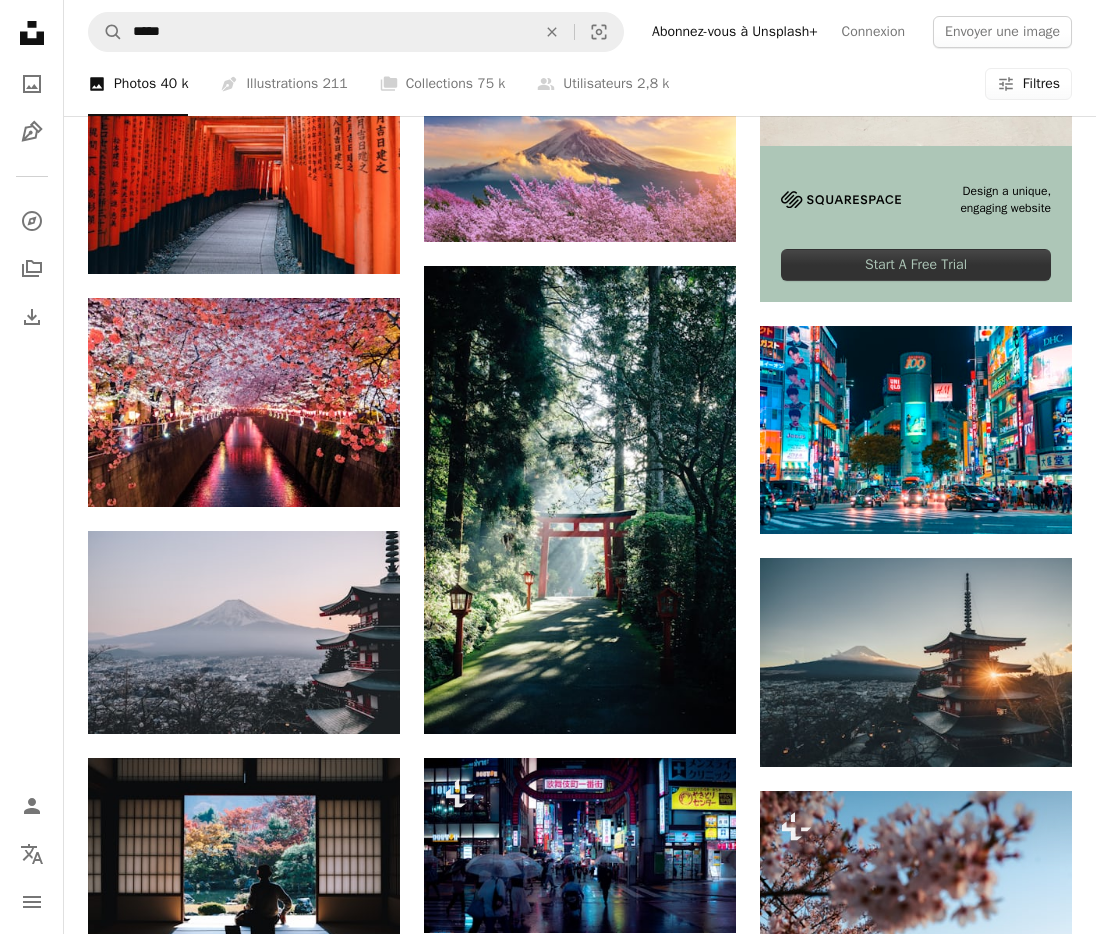 scroll, scrollTop: 442, scrollLeft: 0, axis: vertical 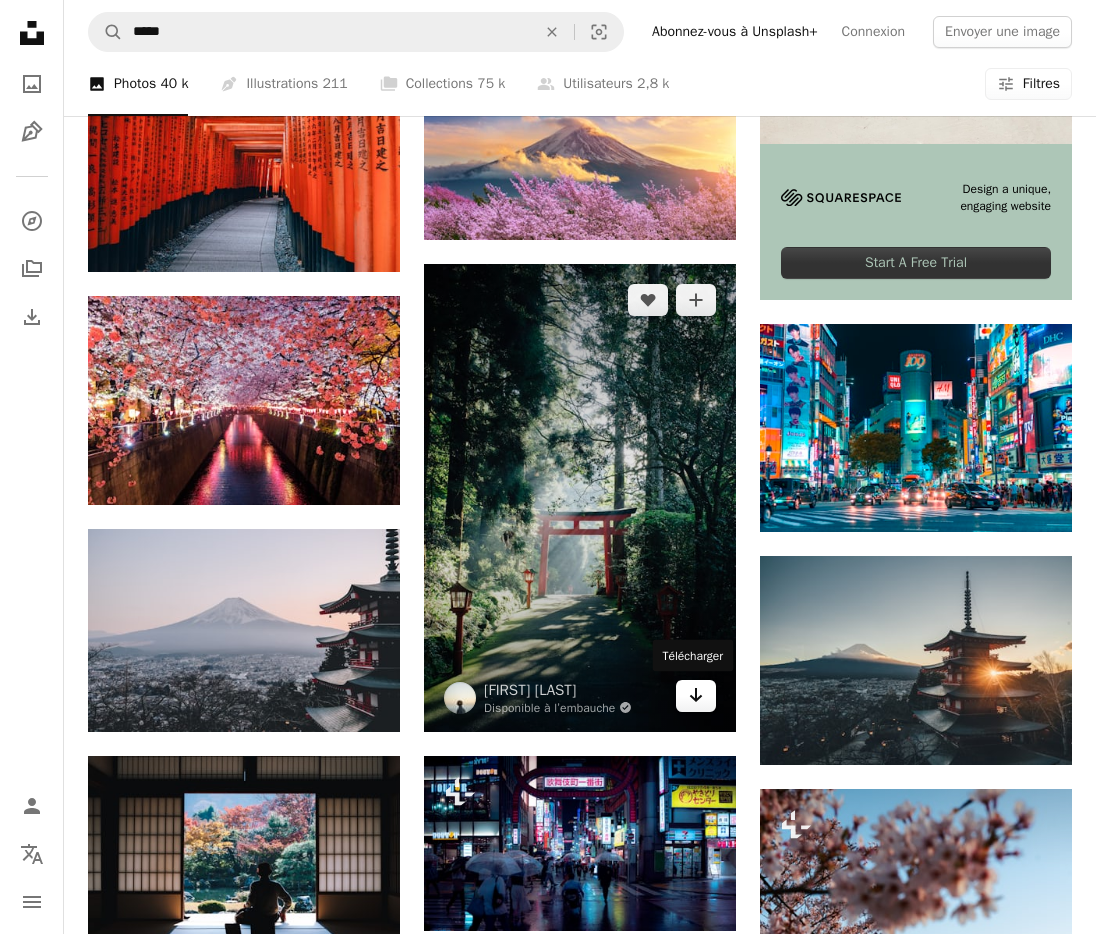 click 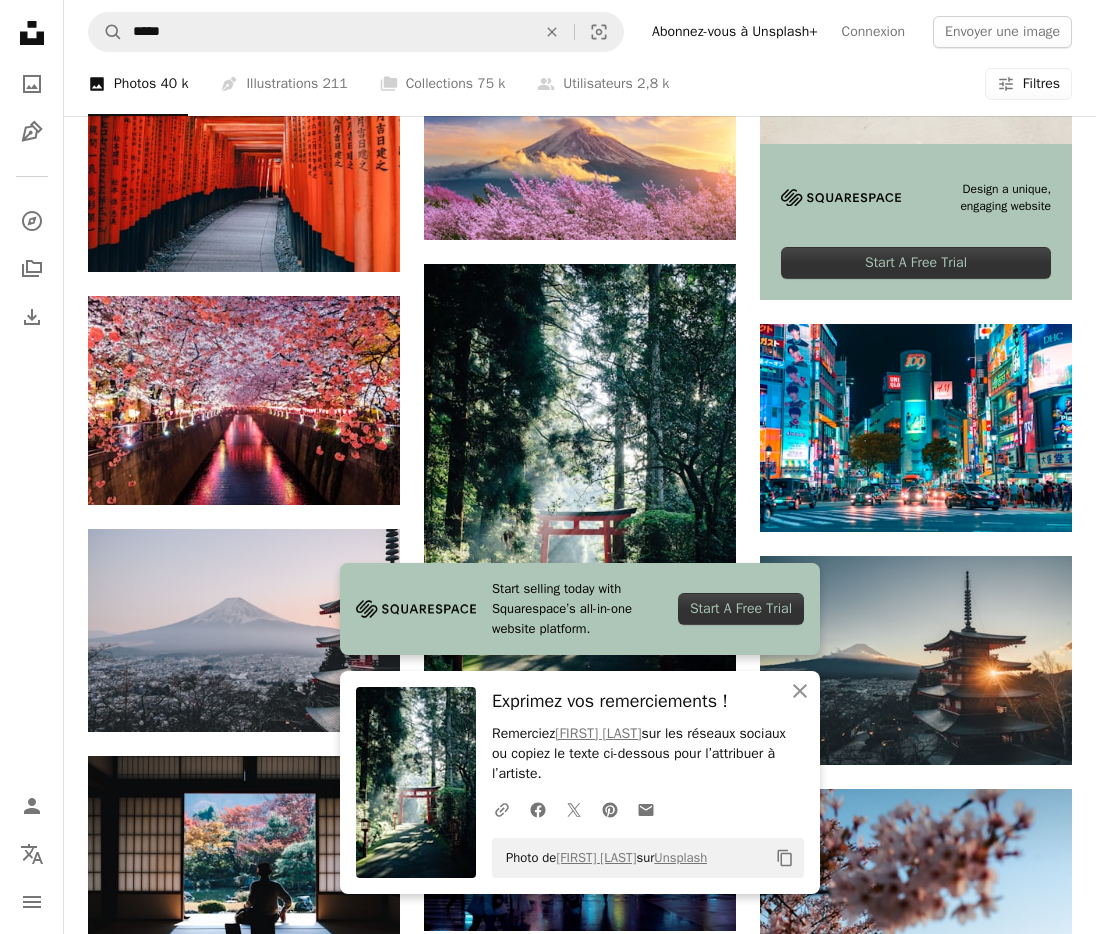 click on "–– ––– –––  –– ––– –  ––– –––  ––––  –   – –– –––  – – ––– –– –– –––– –– Design a unique, engaging website Start A Free Trial A heart A plus sign [FIRST] [LAST] Disponible à l’embauche A checkmark inside of a circle Arrow pointing down A heart A plus sign [FIRST] [LAST] Arrow pointing down Plus sign for Unsplash+ A heart A plus sign [FIRST] [LAST] Pour  Unsplash+ A lock   Télécharger A heart A plus sign [FIRST] [LAST] Disponible à l’embauche A checkmark inside of a circle Arrow pointing down A heart A plus sign [FIRST] [LAST] Disponible à l’embauche A checkmark inside of a circle Arrow pointing down Plus sign for Unsplash+ A heart A plus sign [FIRST] [LAST] Pour  Unsplash+ A lock   Télécharger A heart A plus sign [FIRST] [LAST] Disponible à l’embauche A checkmark inside of a circle Arrow pointing down" at bounding box center [916, 1151] 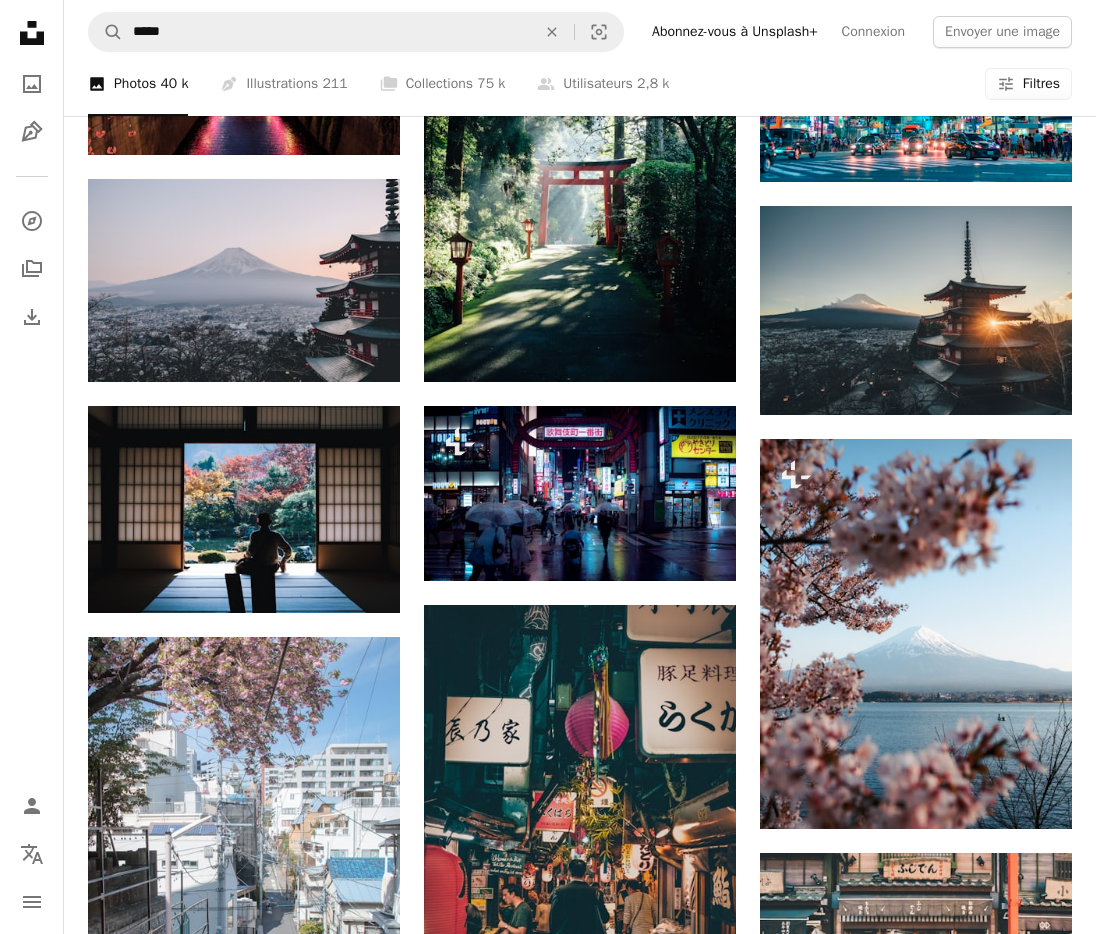scroll, scrollTop: 0, scrollLeft: 0, axis: both 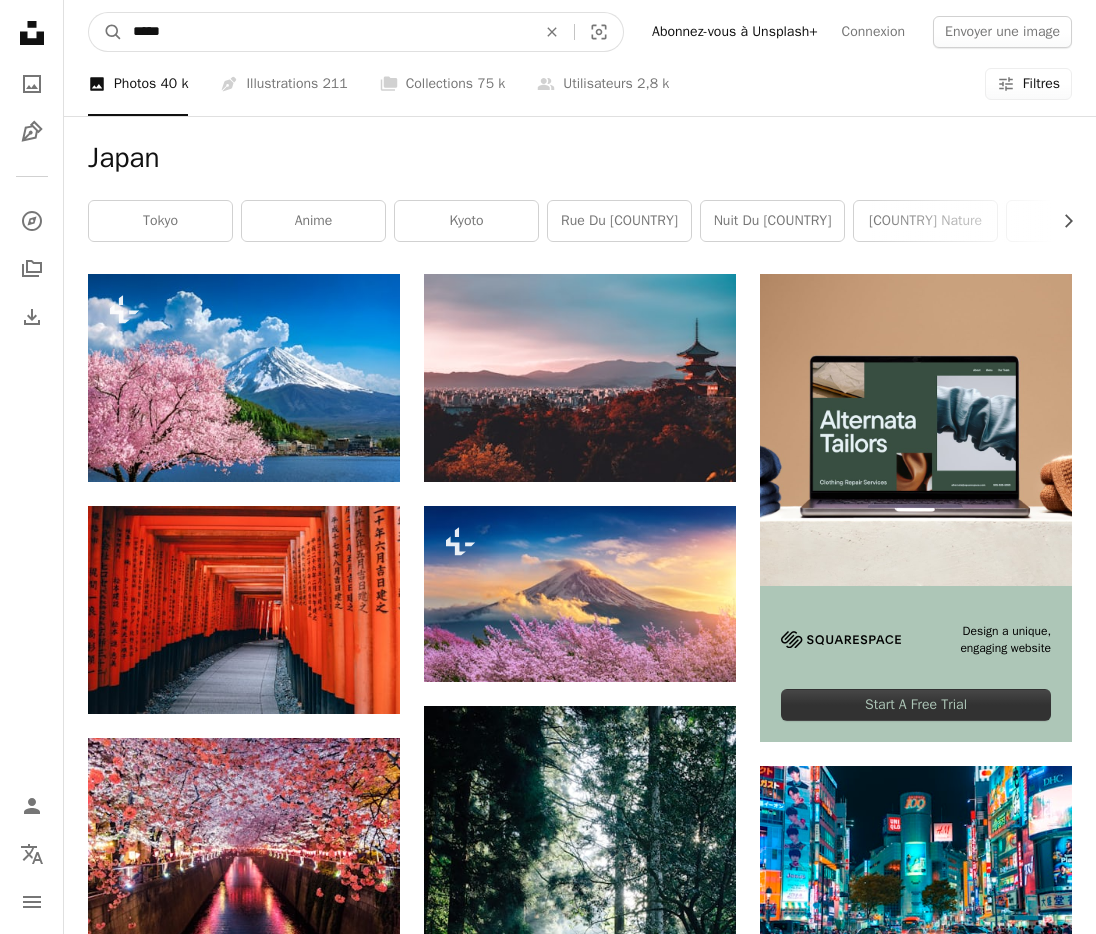 click on "*****" at bounding box center [326, 32] 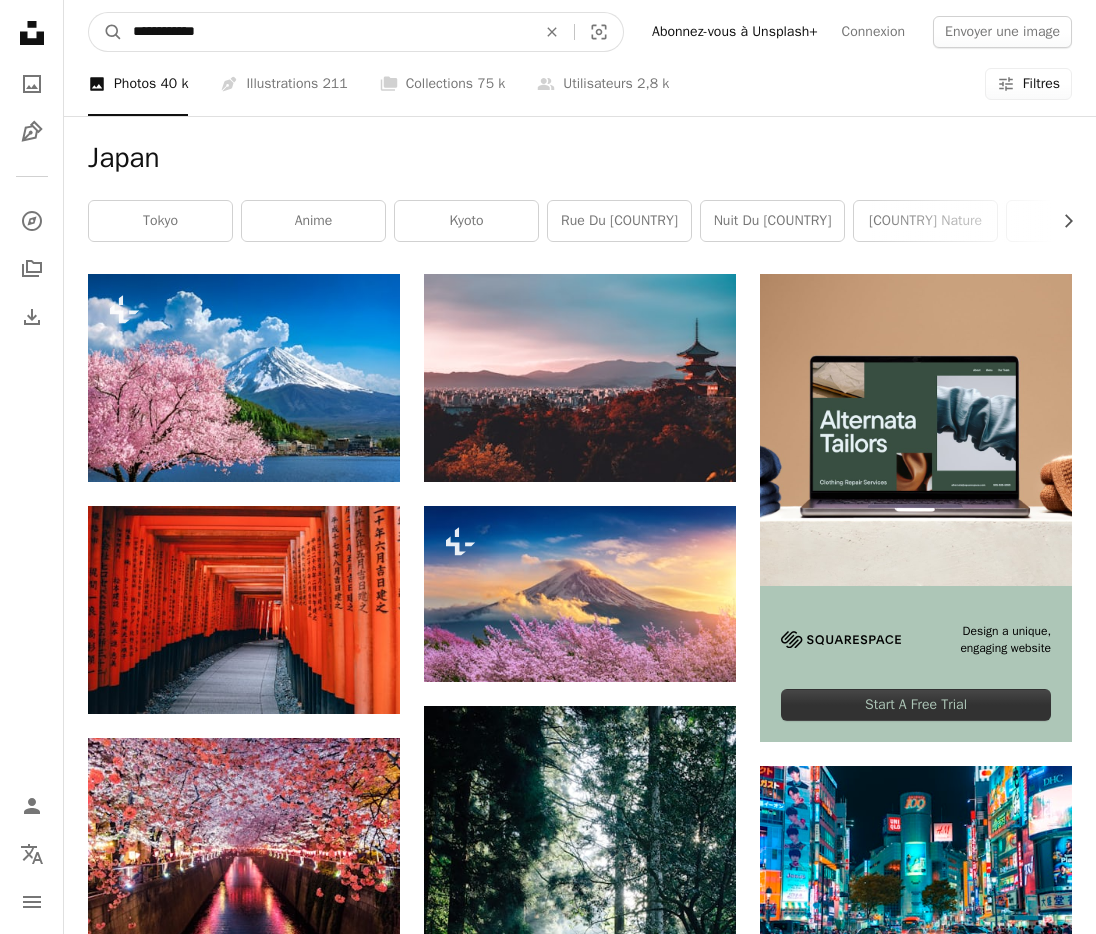 type on "**********" 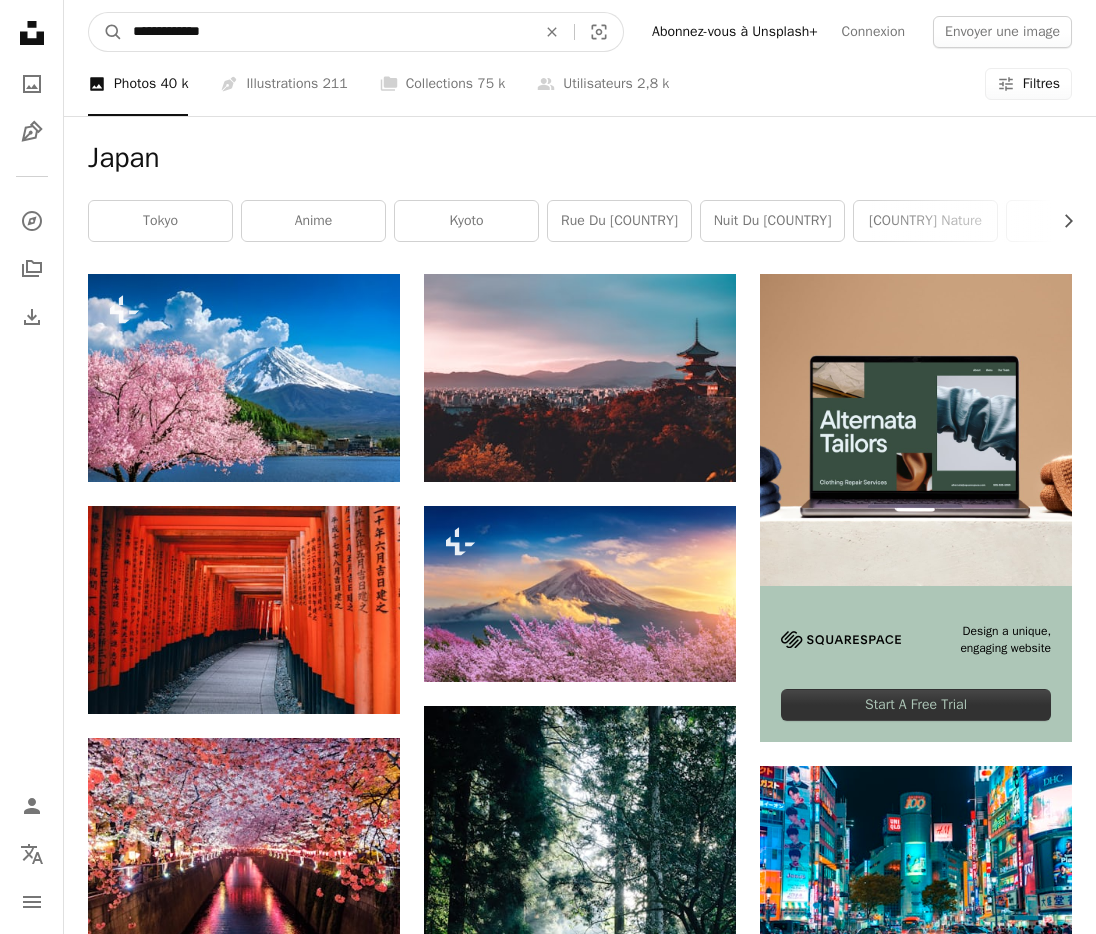 click on "A magnifying glass" at bounding box center (106, 32) 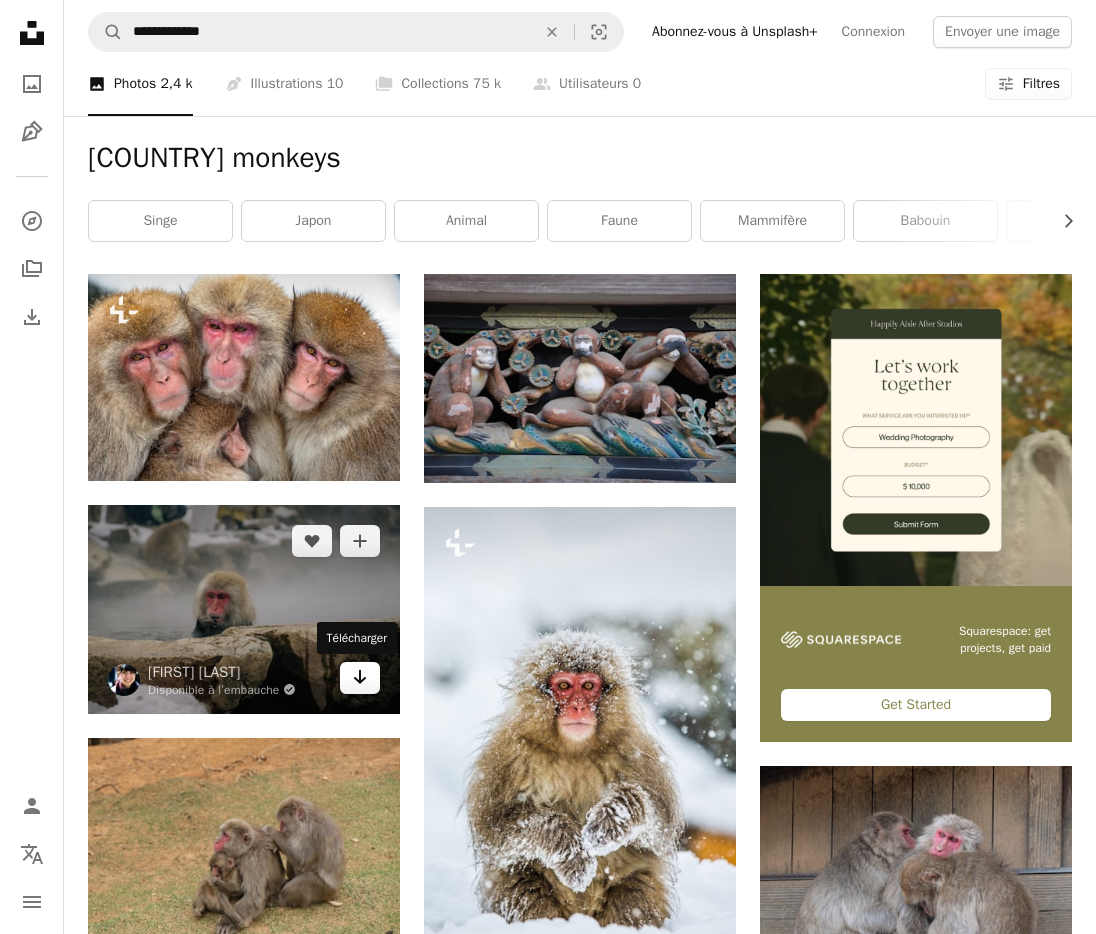 click on "Arrow pointing down" at bounding box center [360, 678] 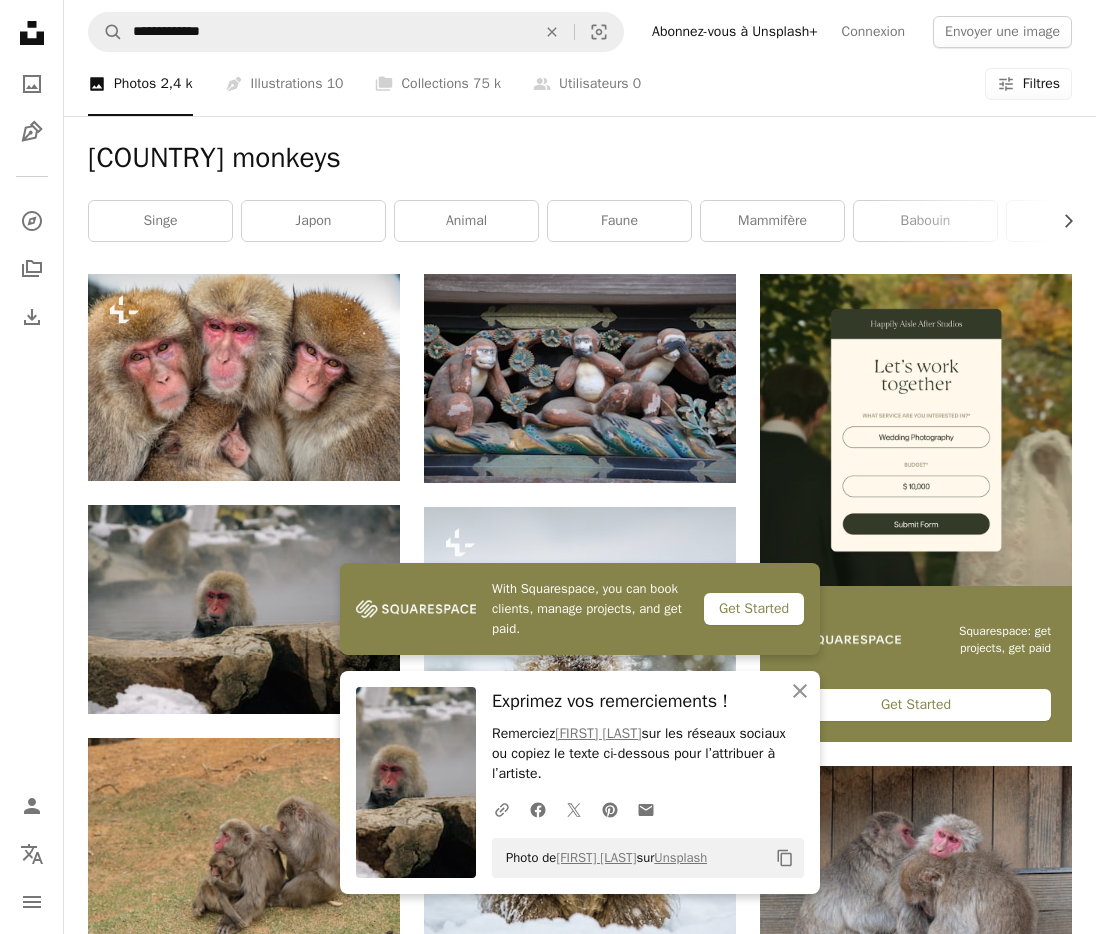 click on "Plus sign for Unsplash+ A heart A plus sign Getty Images Pour  Unsplash+ A lock   Télécharger A heart A plus sign [FIRST] [LAST] Disponible à l’embauche A checkmark inside of a circle Arrow pointing down A heart A plus sign [FIRST] [LAST] Arrow pointing down Plus sign for Unsplash+ A heart A plus sign Getty Images Pour  Unsplash+ A lock   Télécharger A heart A plus sign [FIRST] [LAST] Disponible à l’embauche A checkmark inside of a circle Arrow pointing down Plus sign for Unsplash+ A heart A plus sign [FIRST] [LAST] Pour  Unsplash+ A lock   Télécharger A heart A plus sign [FIRST] [LAST] Disponible à l’embauche A checkmark inside of a circle Arrow pointing down Plus sign for Unsplash+ A heart A plus sign Getty Images Pour  Unsplash+ A lock   Télécharger A heart A plus sign zenigame photo Disponible à l’embauche A checkmark inside of a circle Arrow pointing down Plus sign for Unsplash+" at bounding box center [580, 1532] 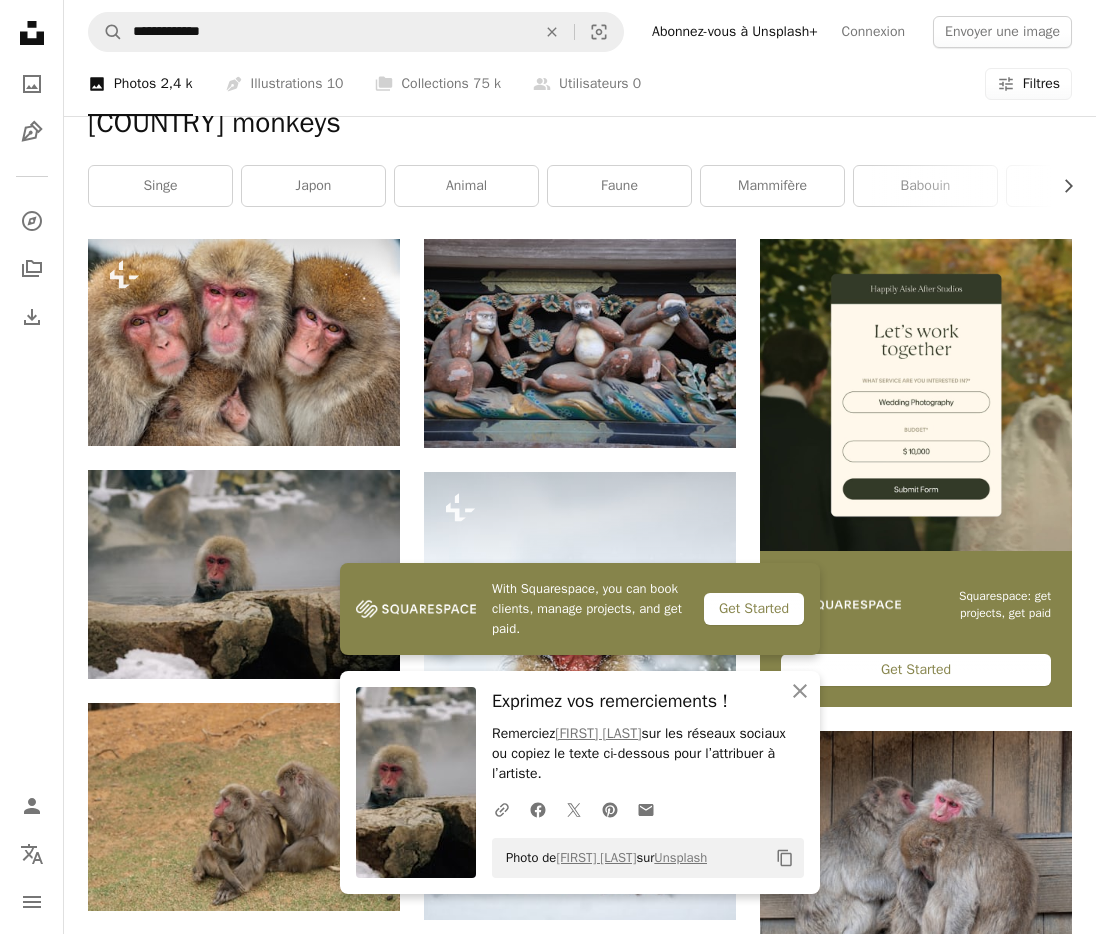 scroll, scrollTop: 0, scrollLeft: 0, axis: both 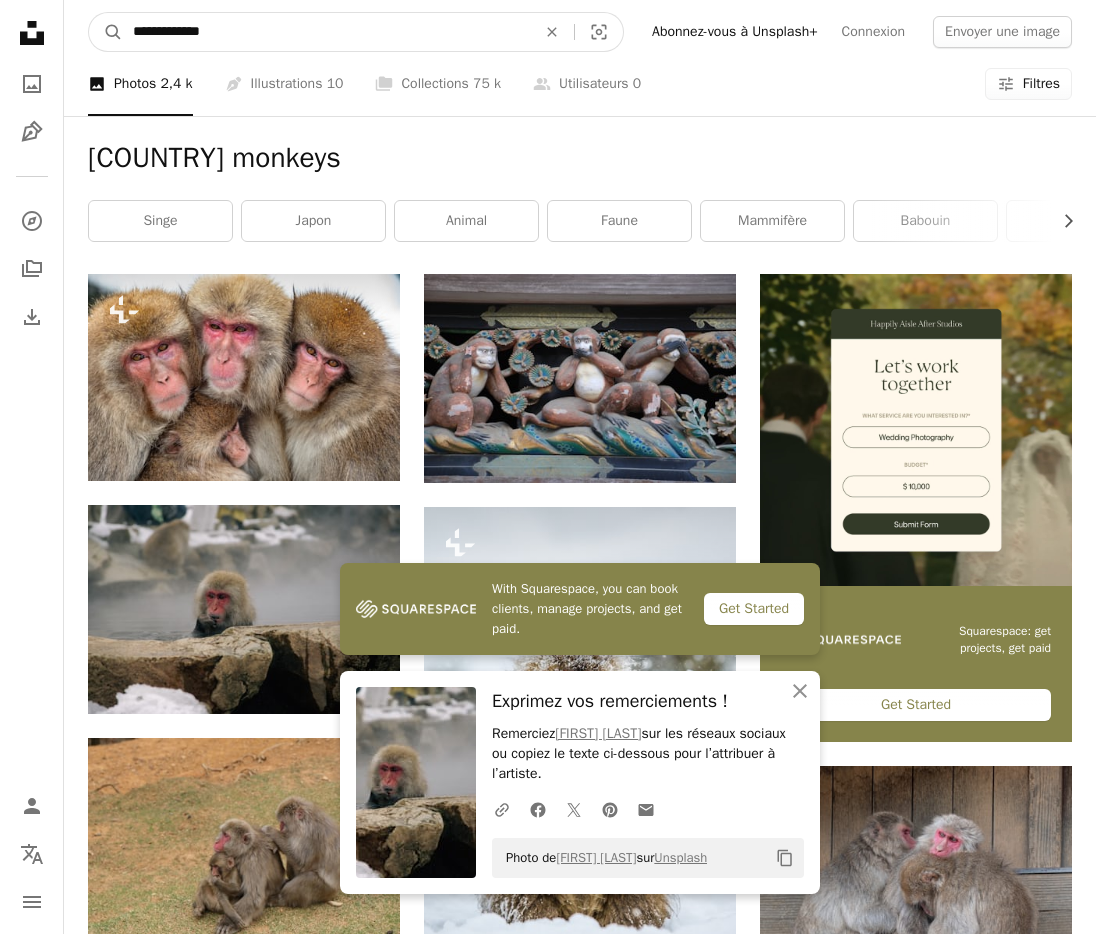 click on "**********" at bounding box center [326, 32] 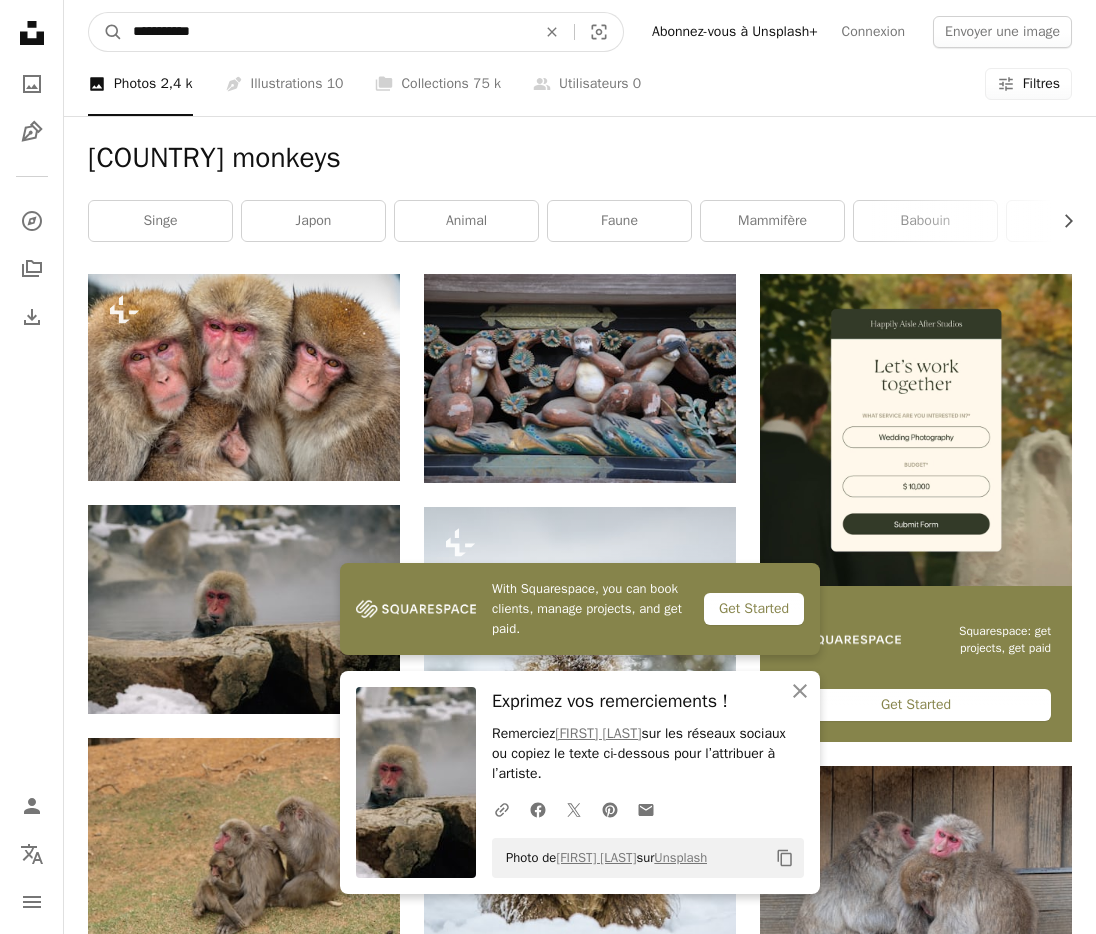 type on "**********" 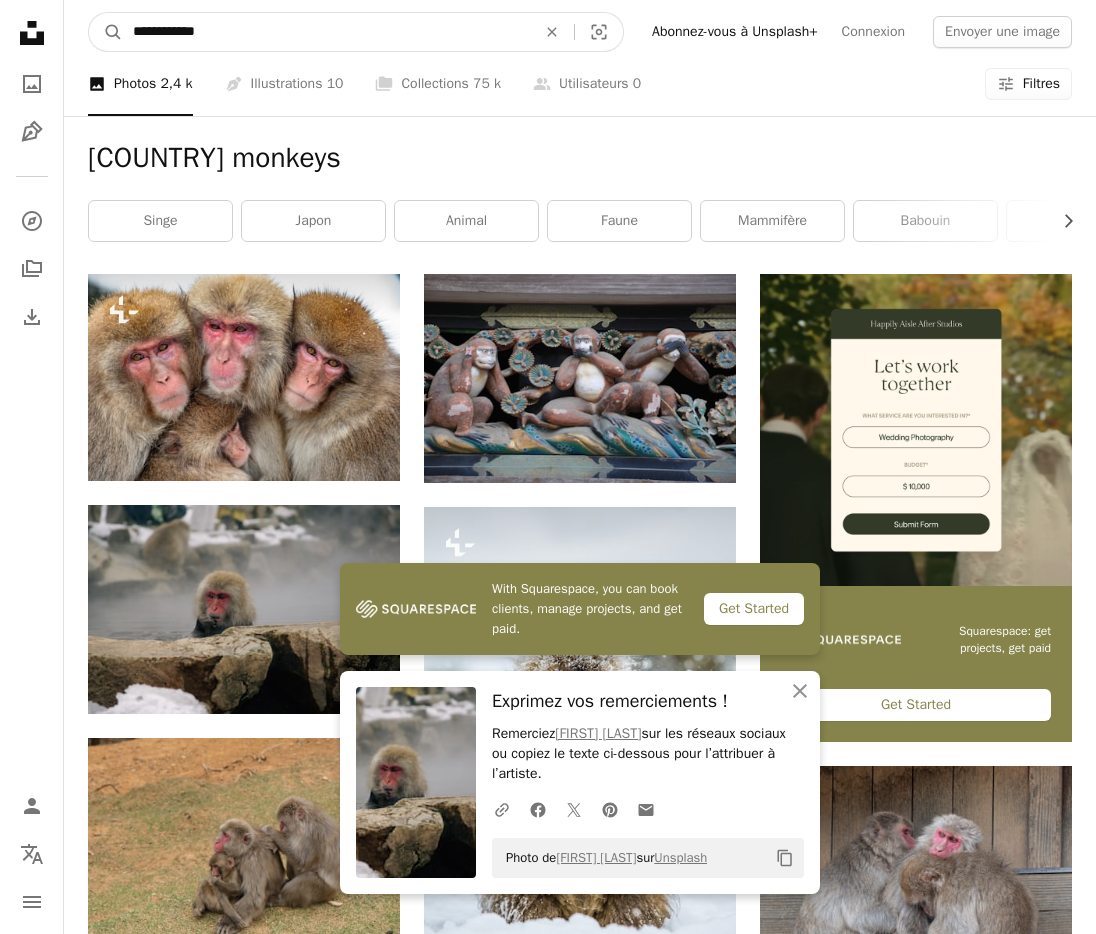 click on "A magnifying glass" at bounding box center [106, 32] 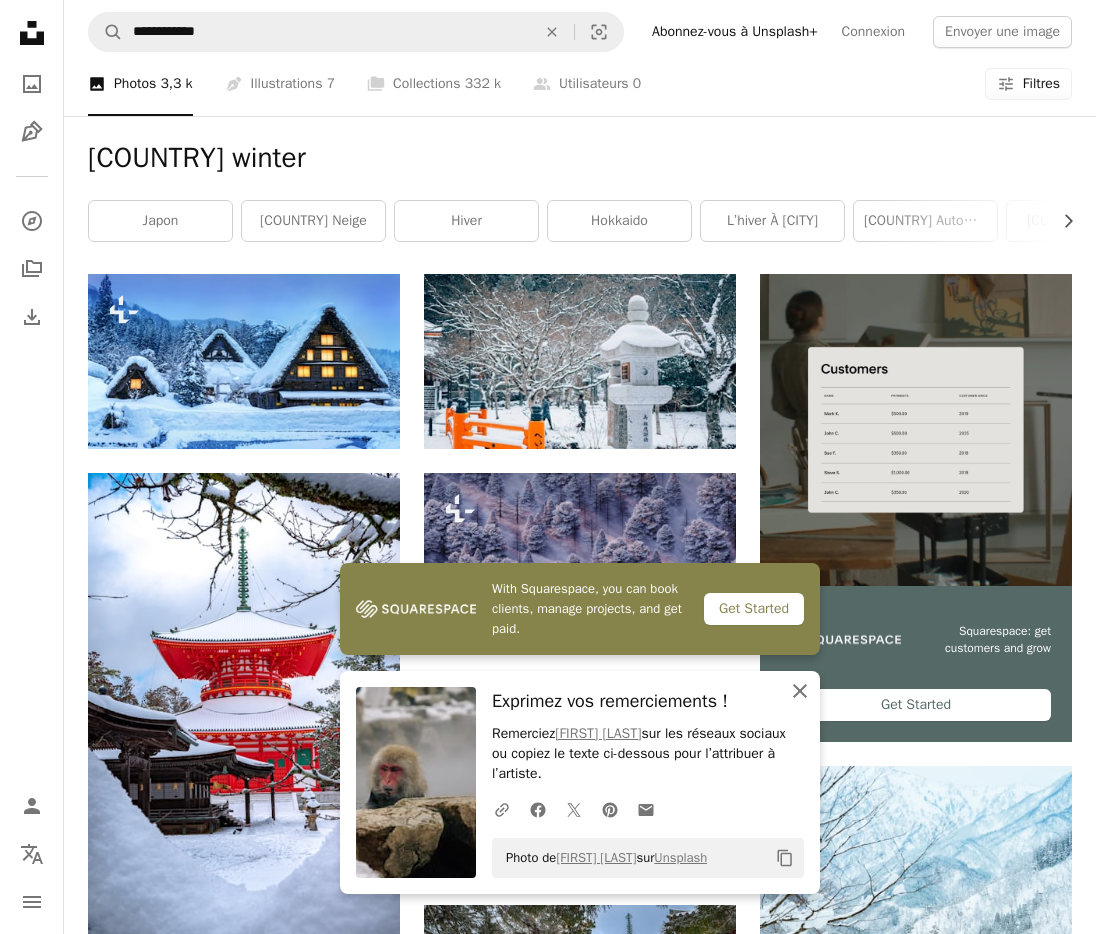 click on "An X shape" 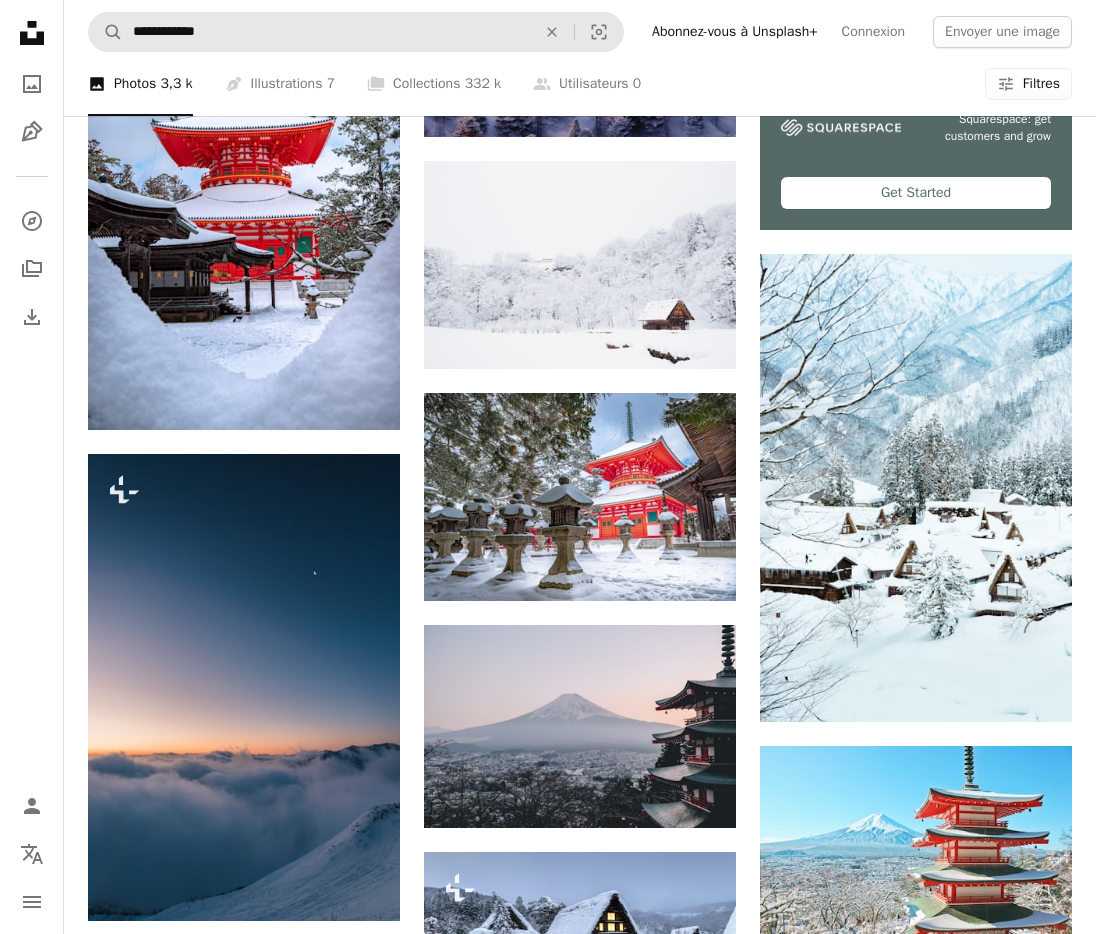 scroll, scrollTop: 320, scrollLeft: 0, axis: vertical 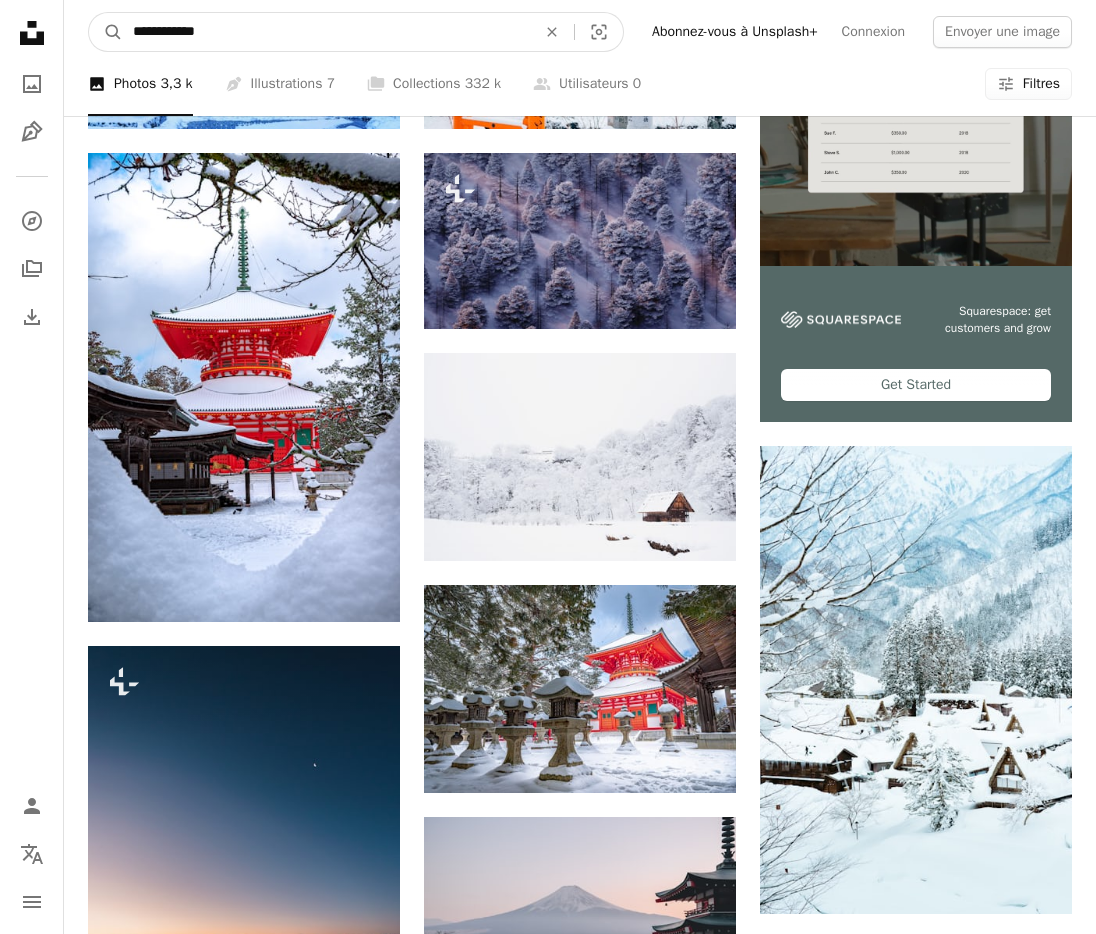 click on "**********" at bounding box center [326, 32] 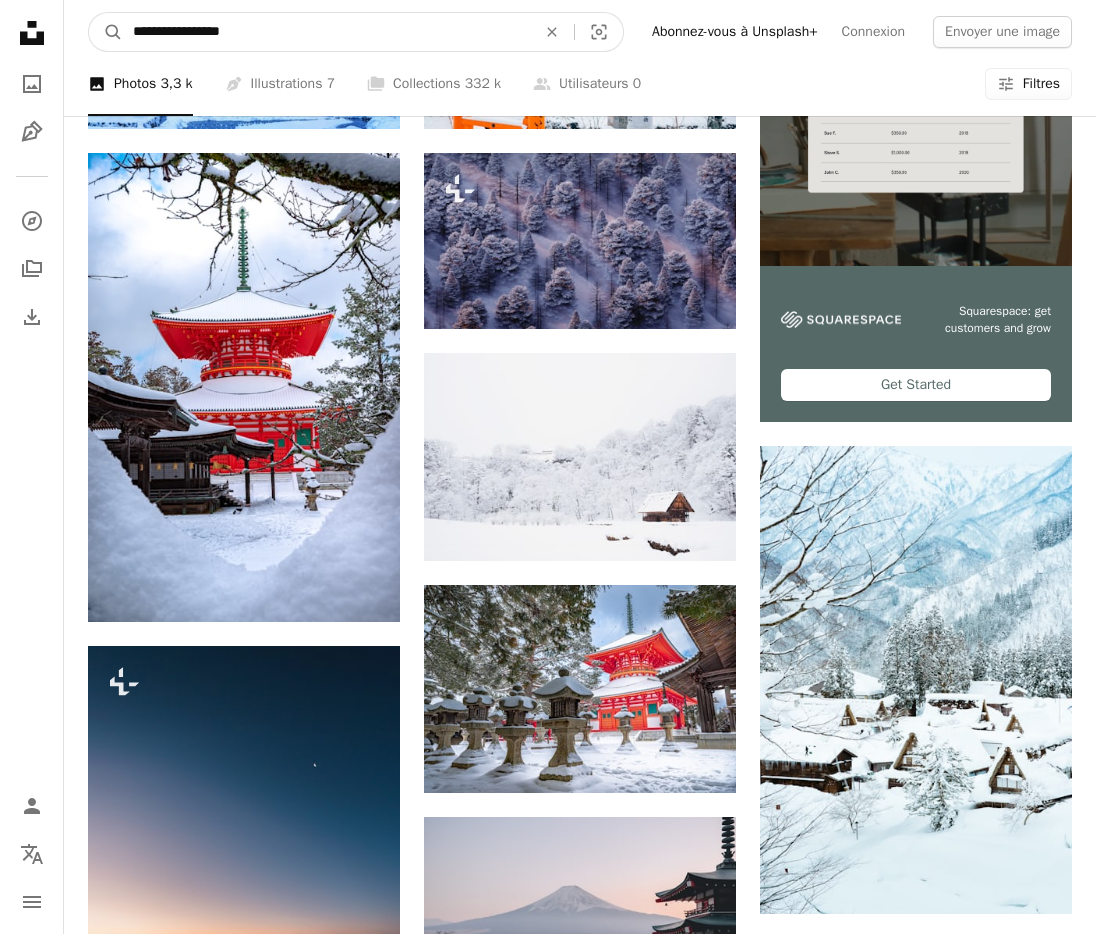 type on "**********" 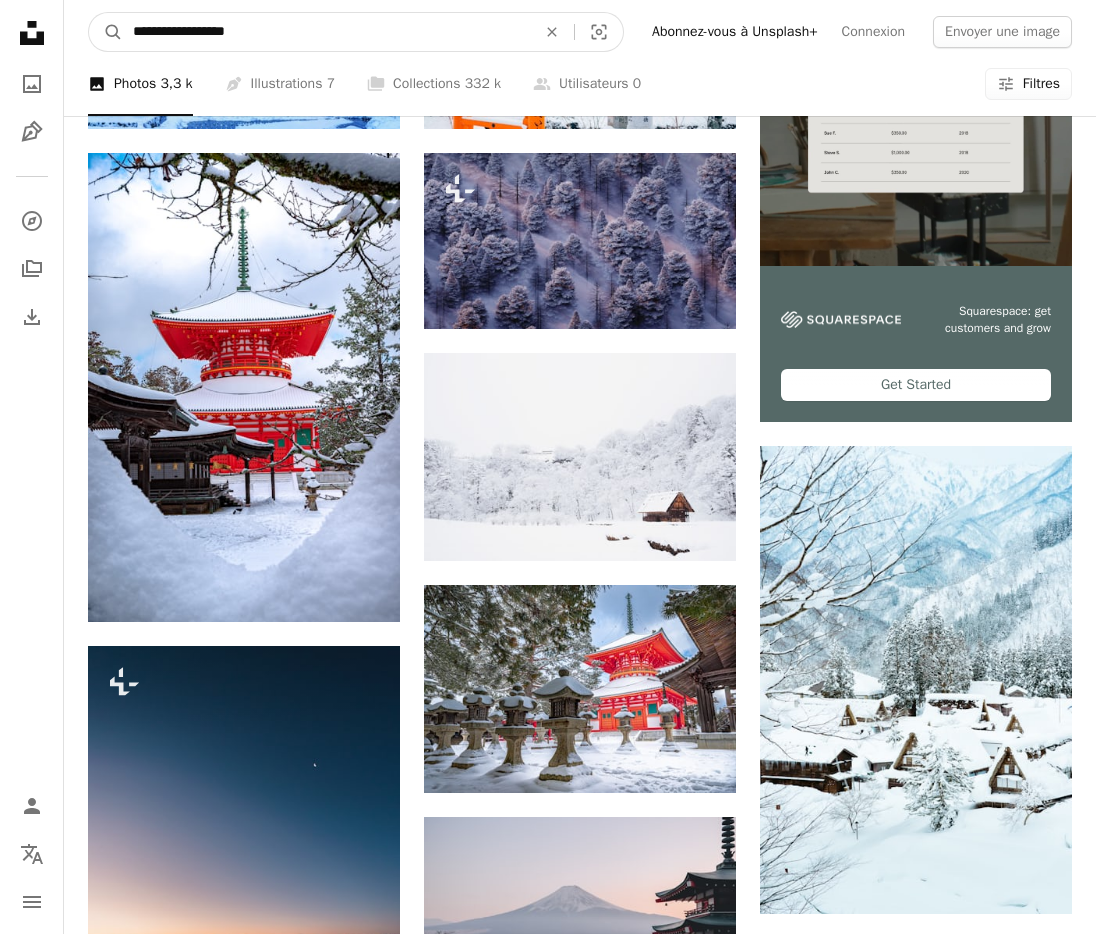 click on "A magnifying glass" at bounding box center [106, 32] 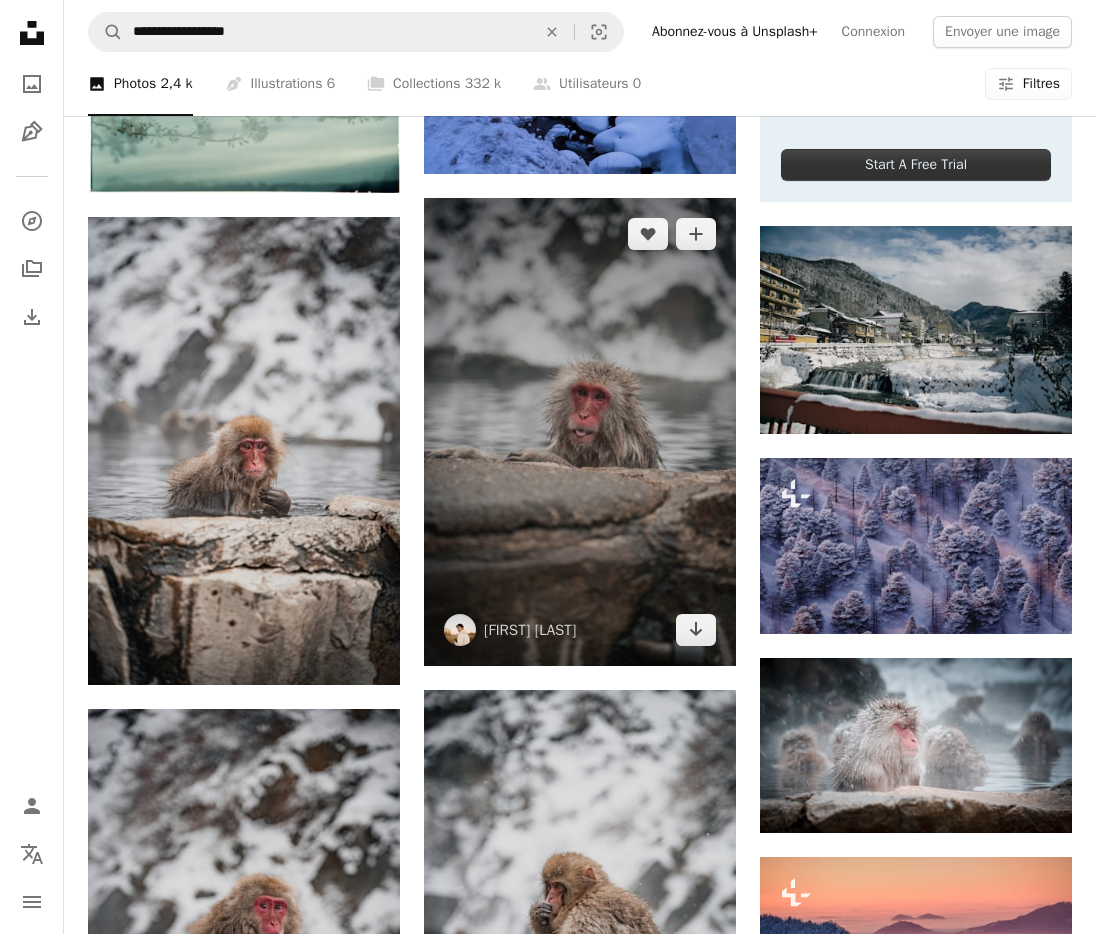 scroll, scrollTop: 538, scrollLeft: 0, axis: vertical 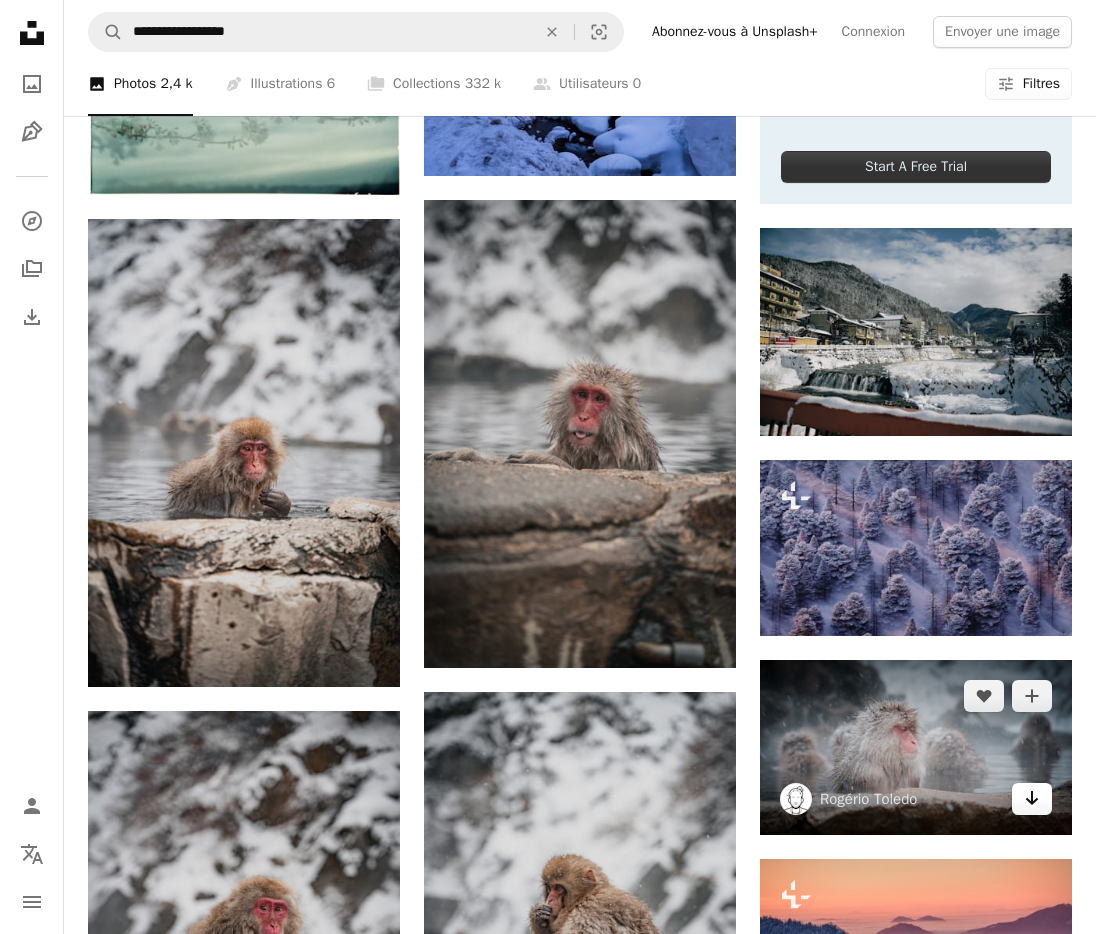 click 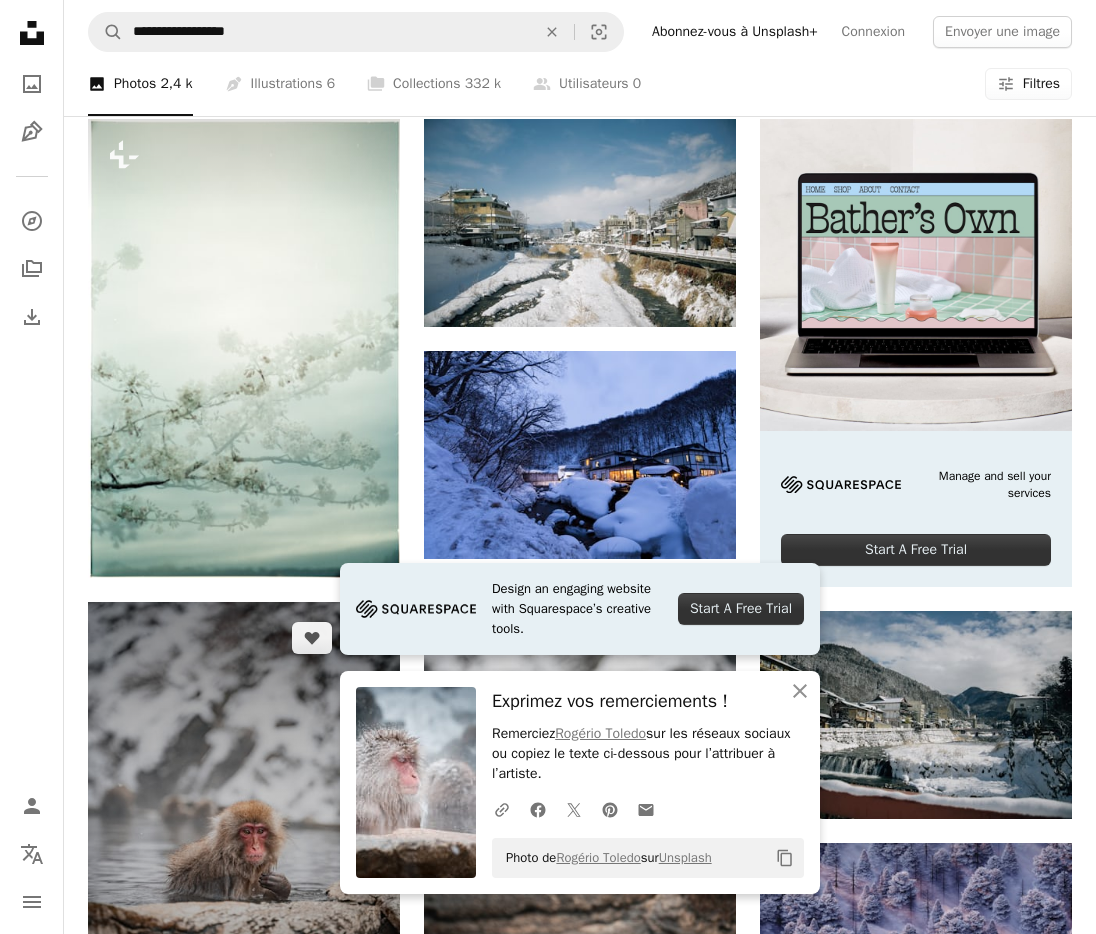 scroll, scrollTop: 90, scrollLeft: 0, axis: vertical 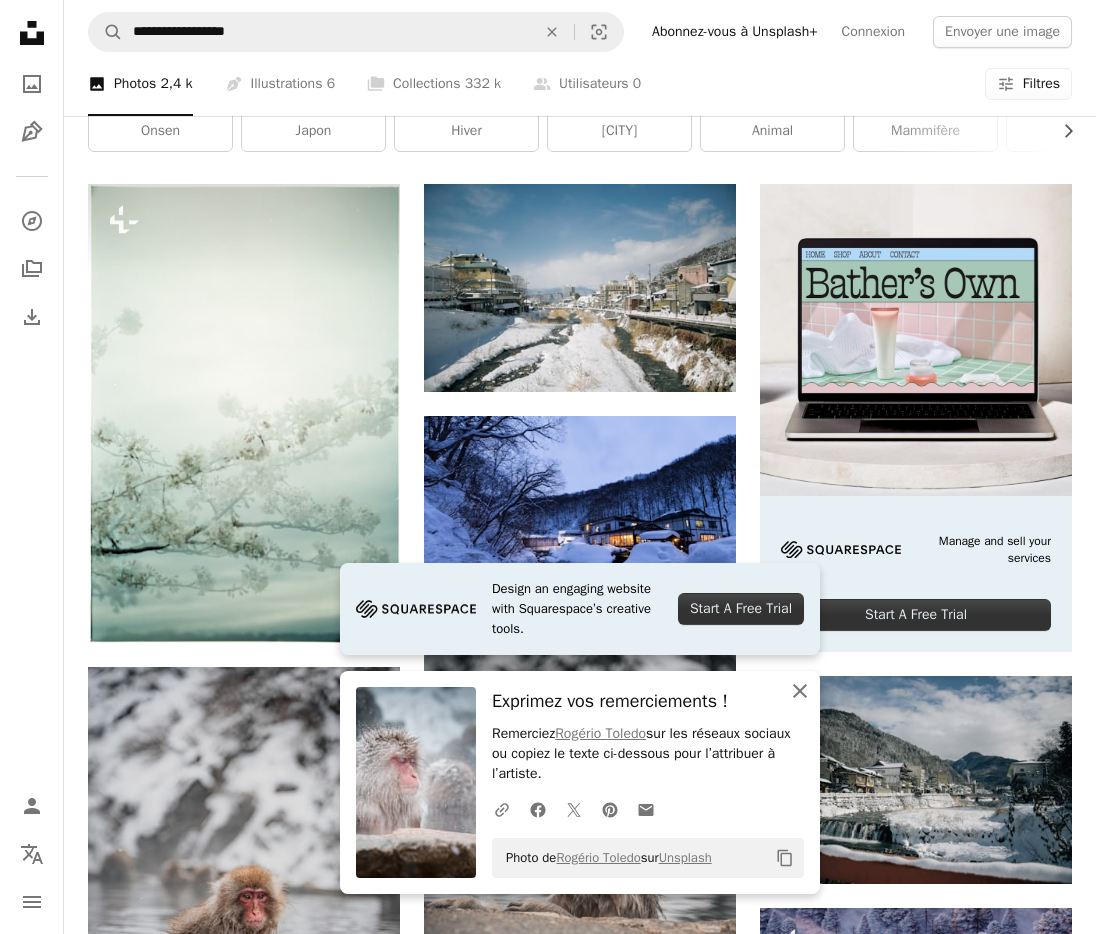 click 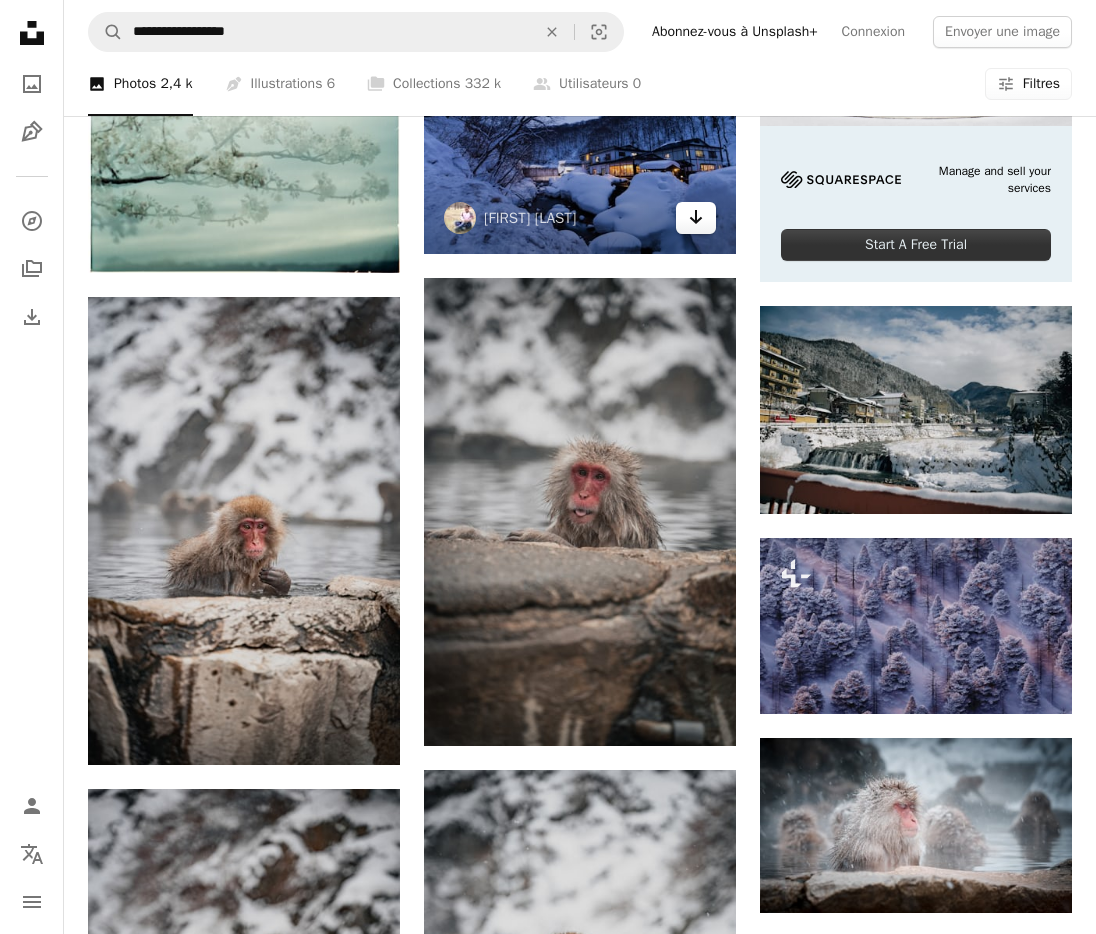 scroll, scrollTop: 462, scrollLeft: 0, axis: vertical 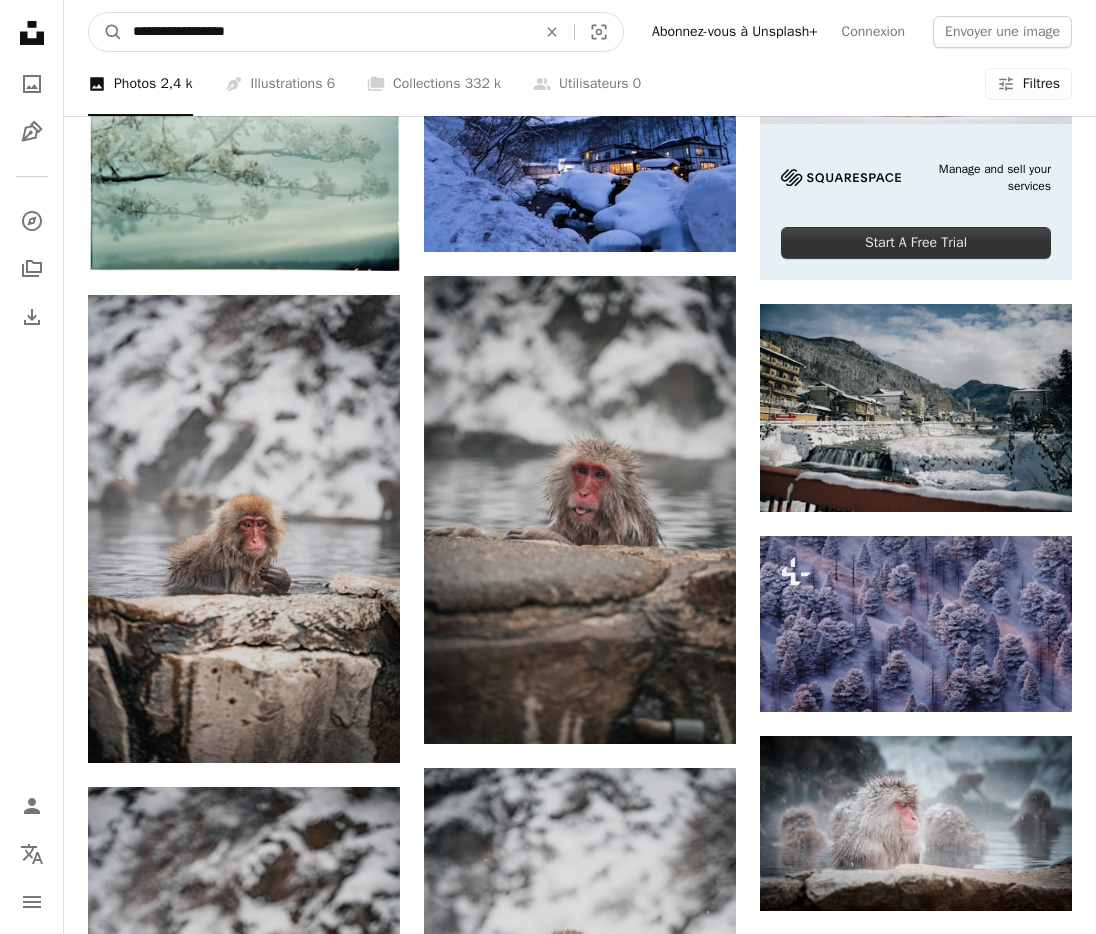 click on "**********" at bounding box center [326, 32] 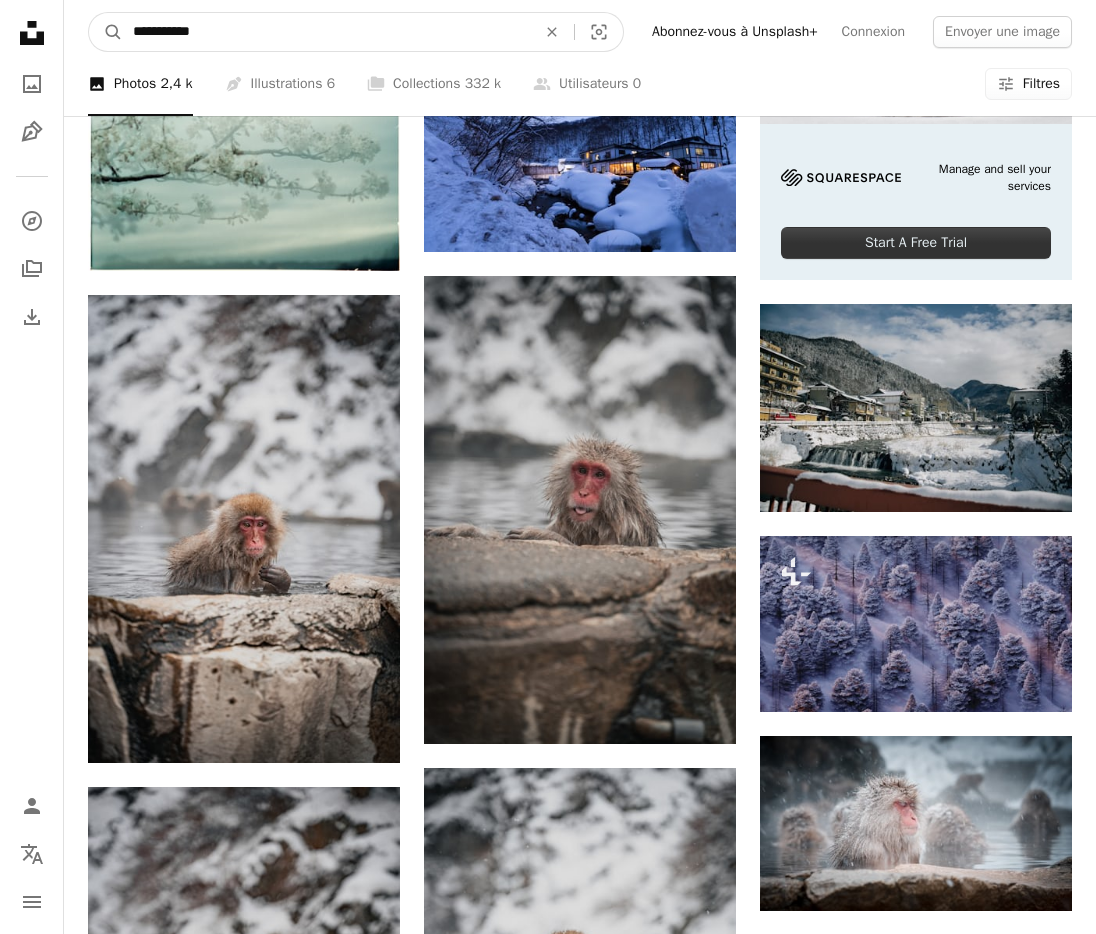 click on "A magnifying glass" at bounding box center (106, 32) 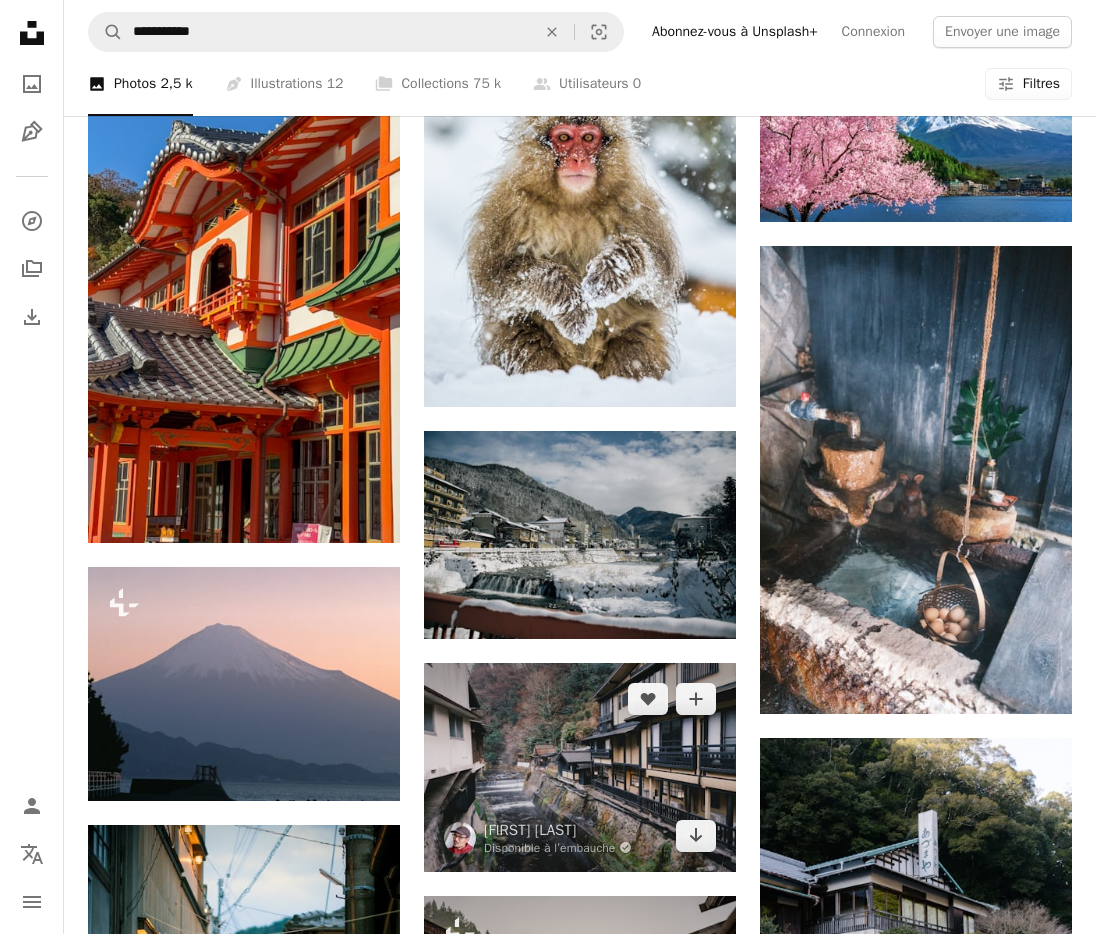 scroll, scrollTop: 995, scrollLeft: 0, axis: vertical 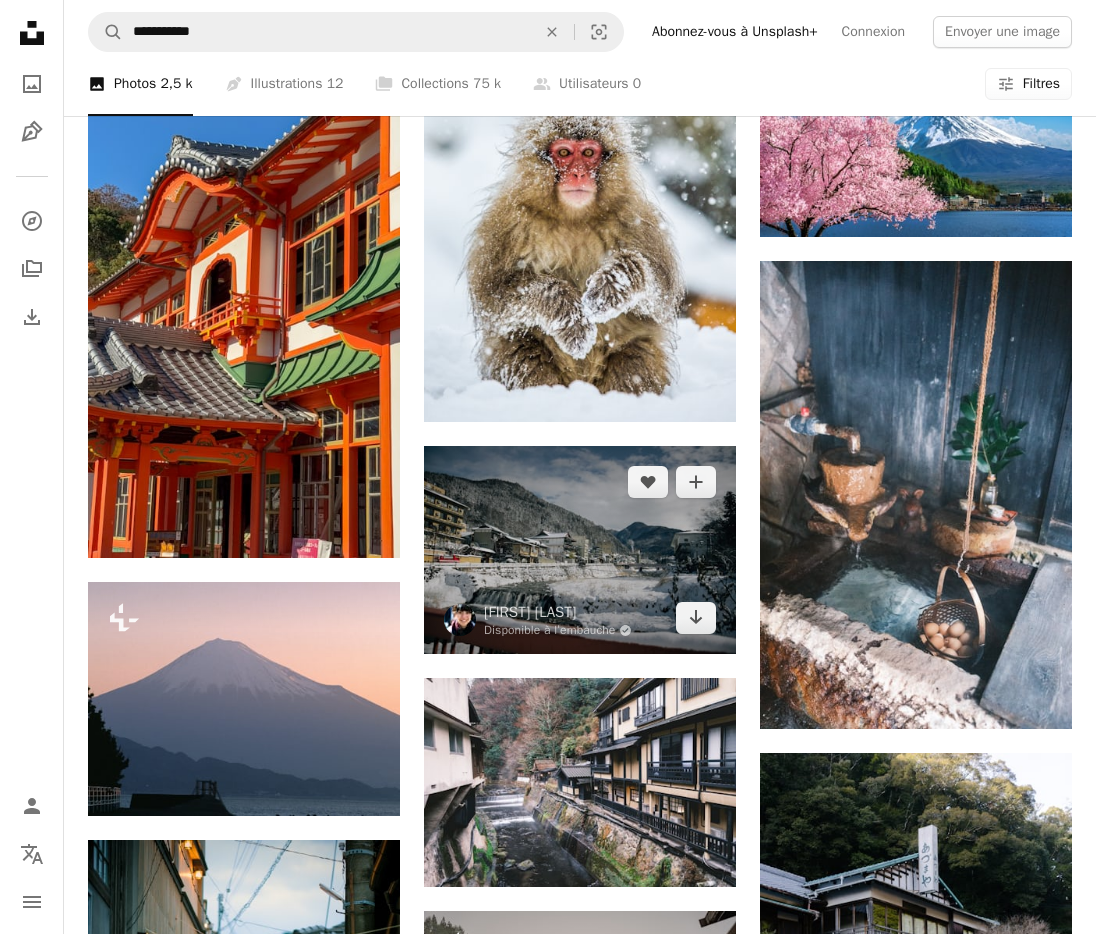 click at bounding box center [580, 550] 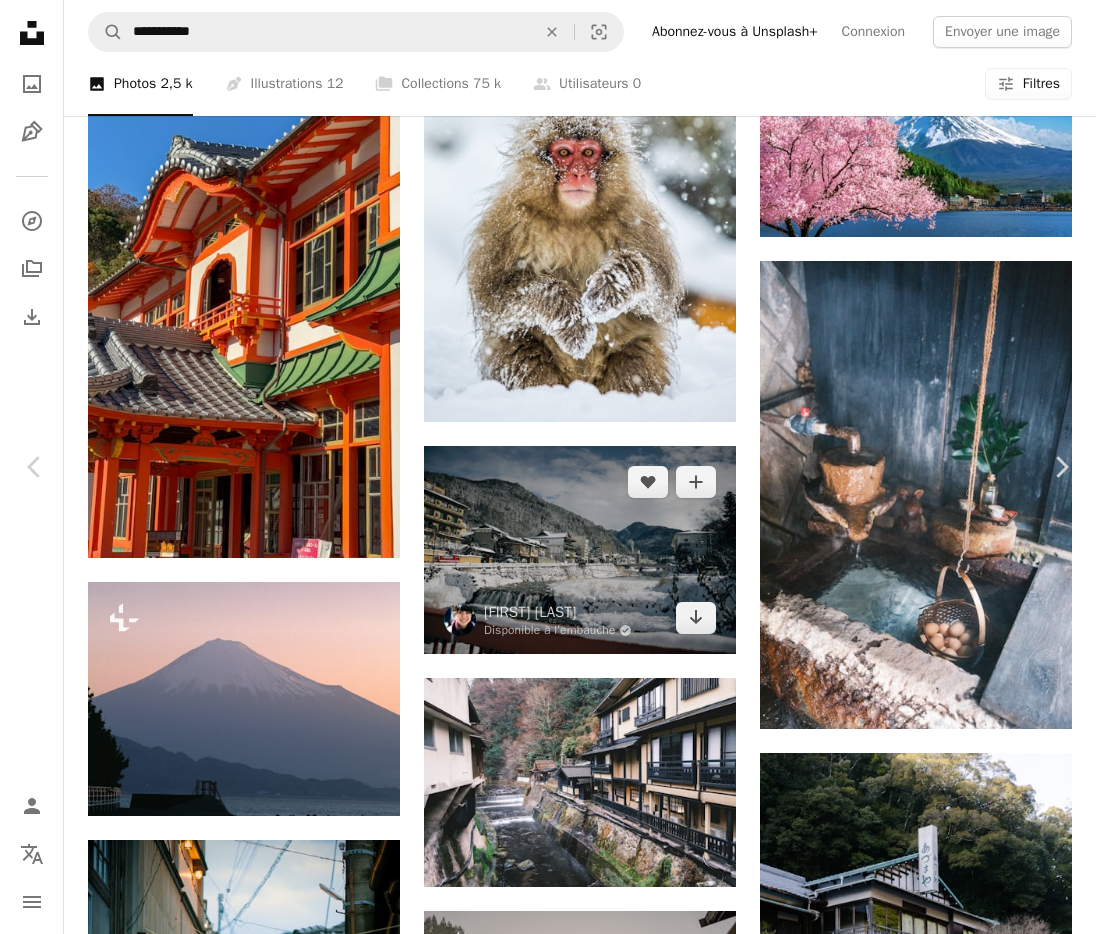 scroll, scrollTop: 2779, scrollLeft: 0, axis: vertical 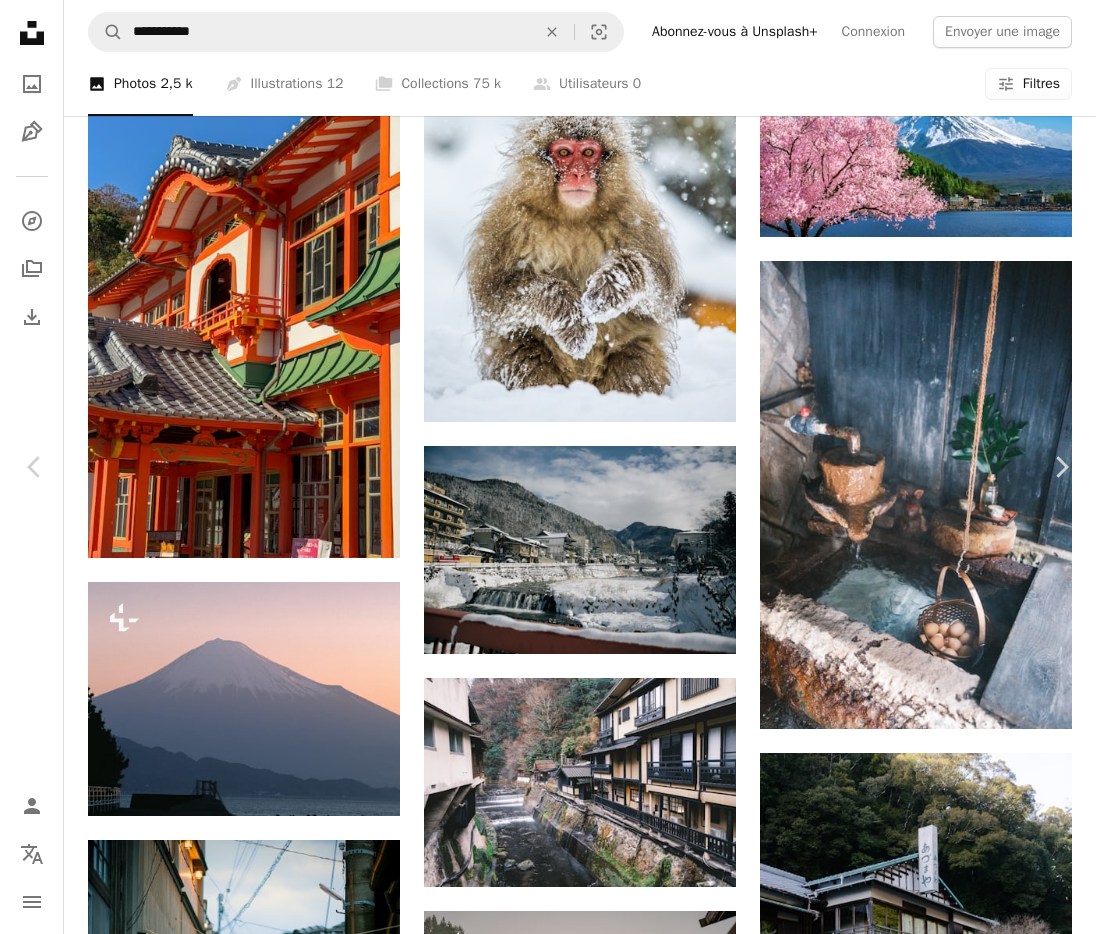 click on "Arrow pointing down" 